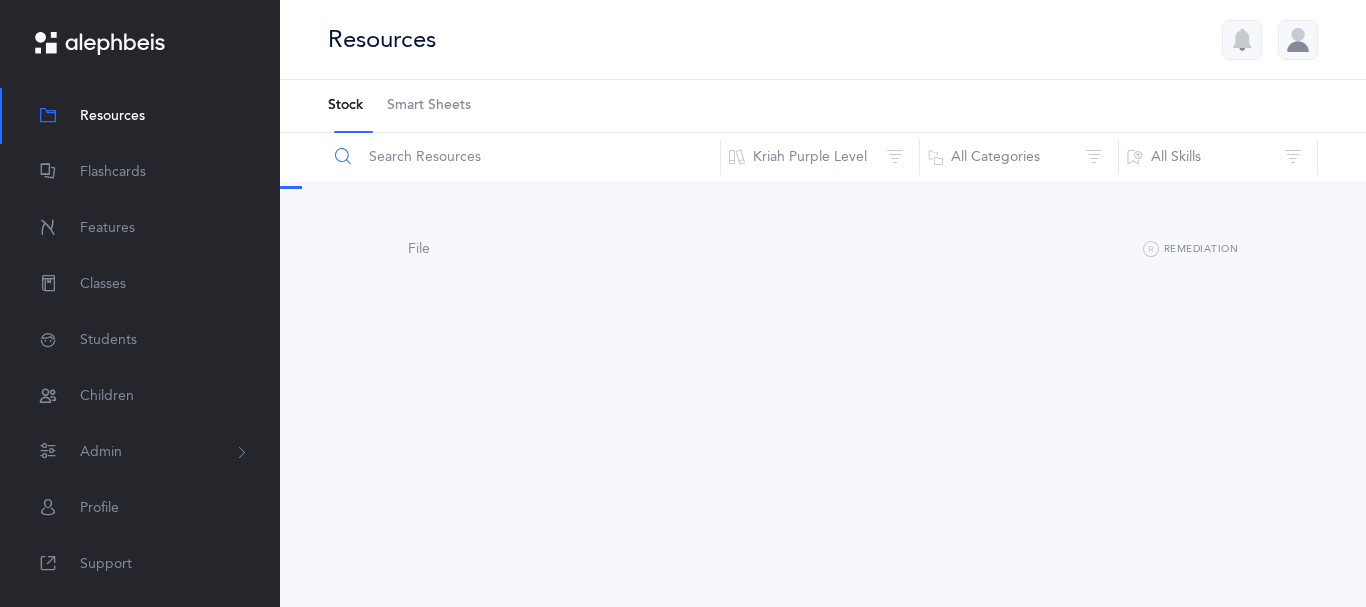 click at bounding box center [524, 157] 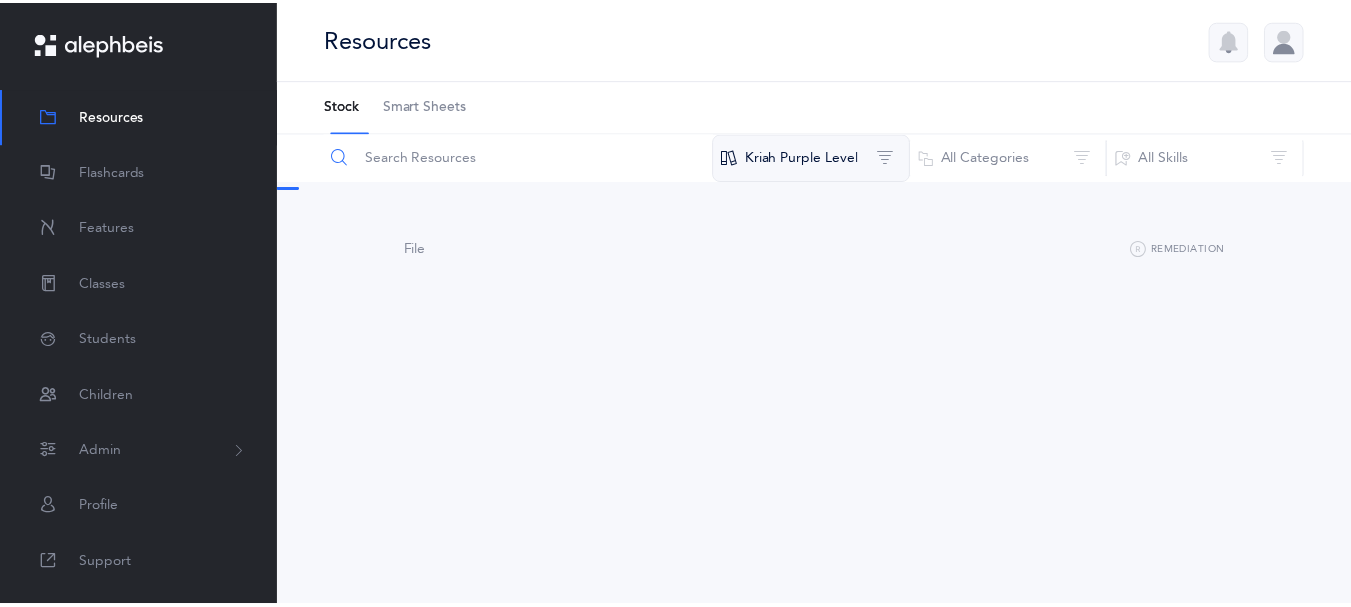 scroll, scrollTop: 0, scrollLeft: 0, axis: both 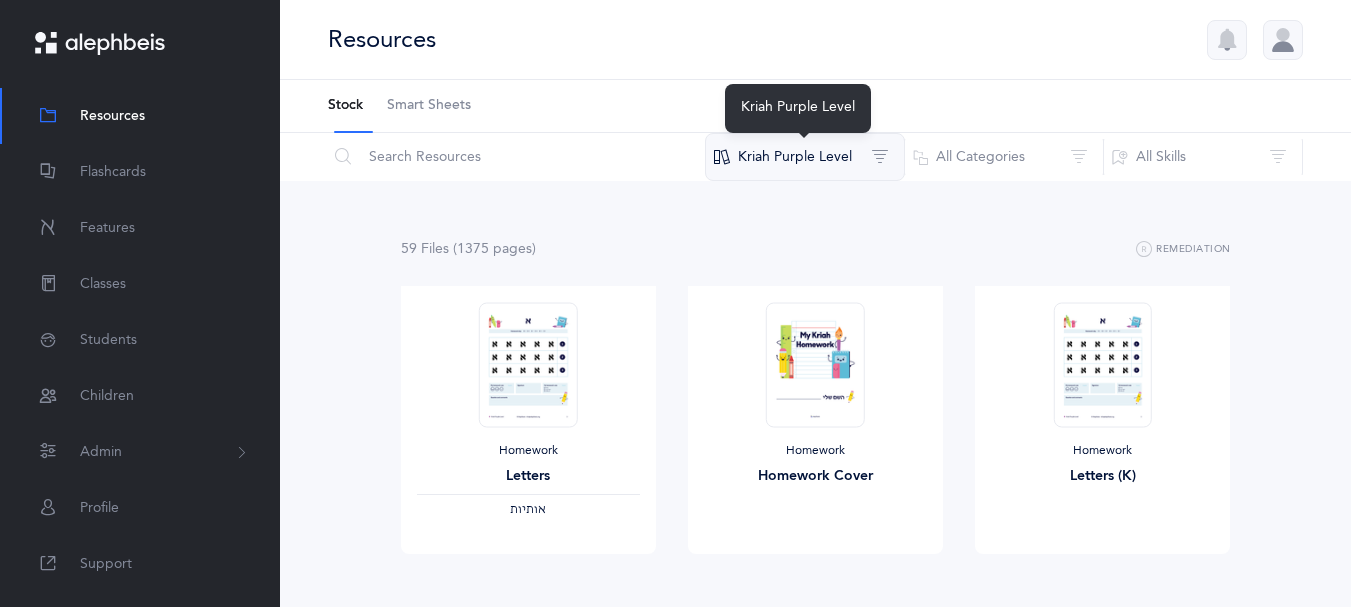 click on "Kriah Purple Level" at bounding box center (805, 157) 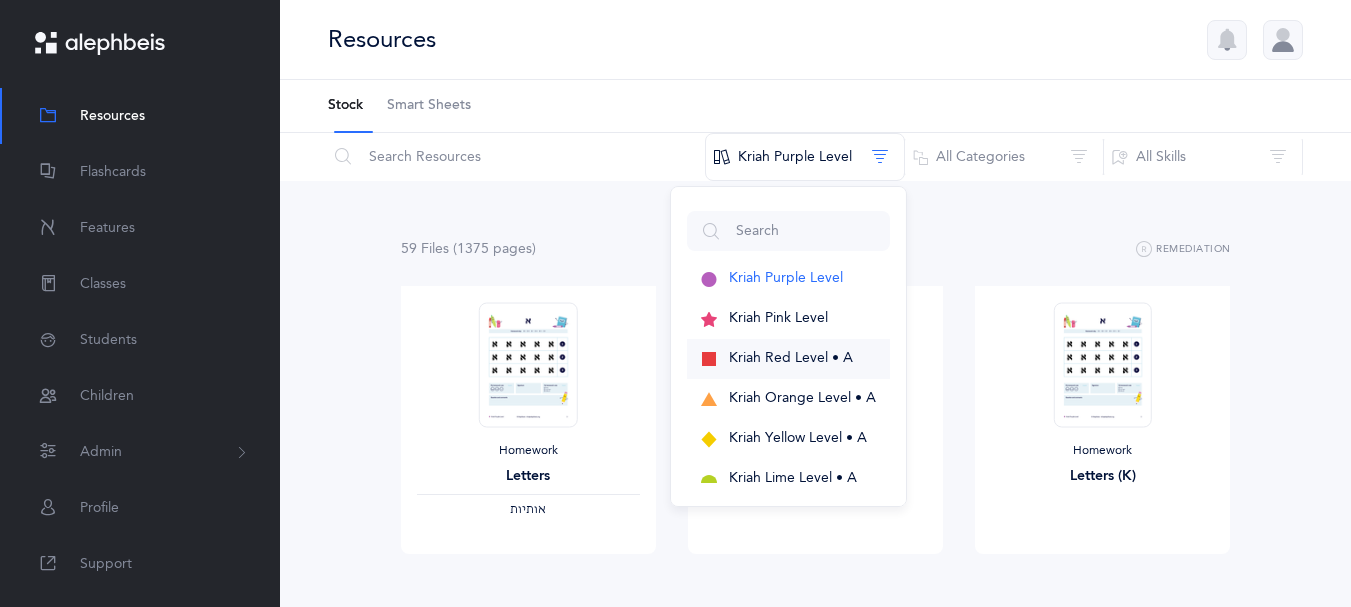 click on "Kriah Red Level • A" at bounding box center [791, 358] 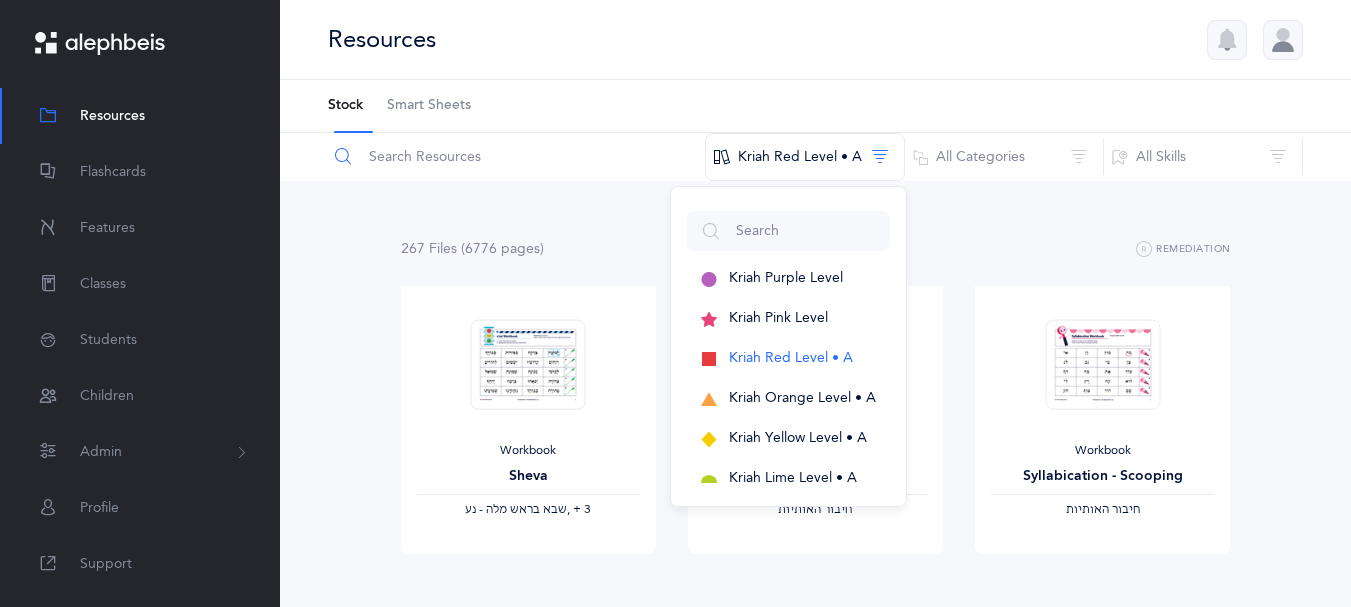 click at bounding box center (516, 157) 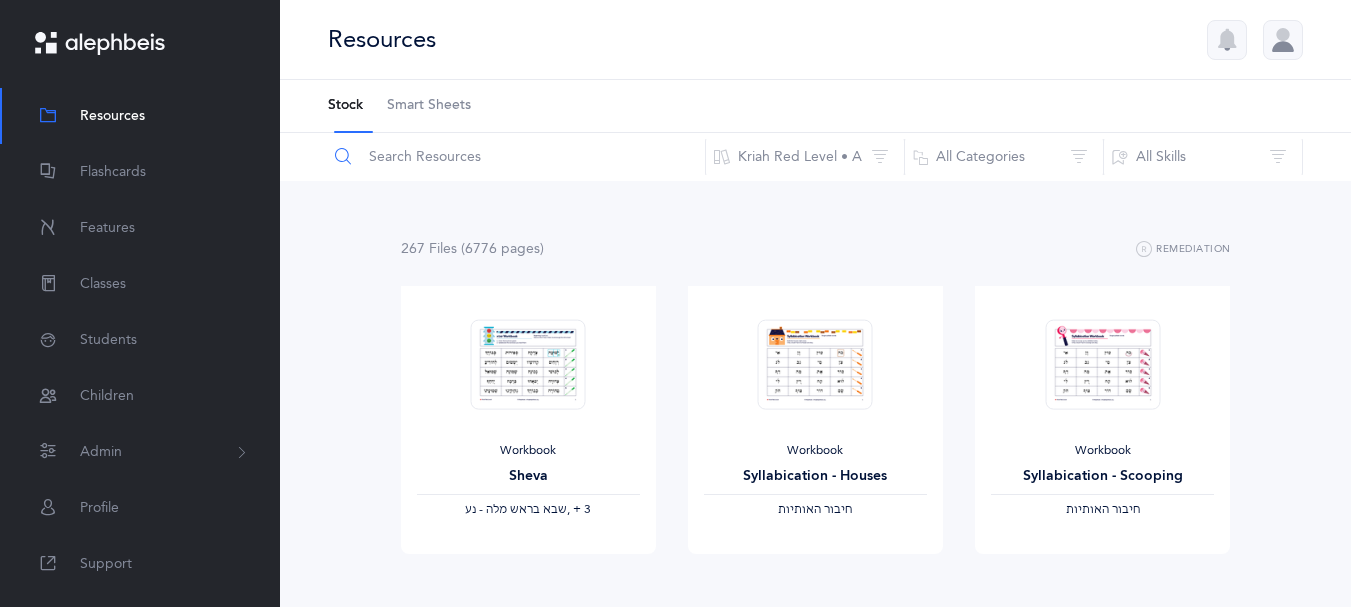 click at bounding box center (516, 157) 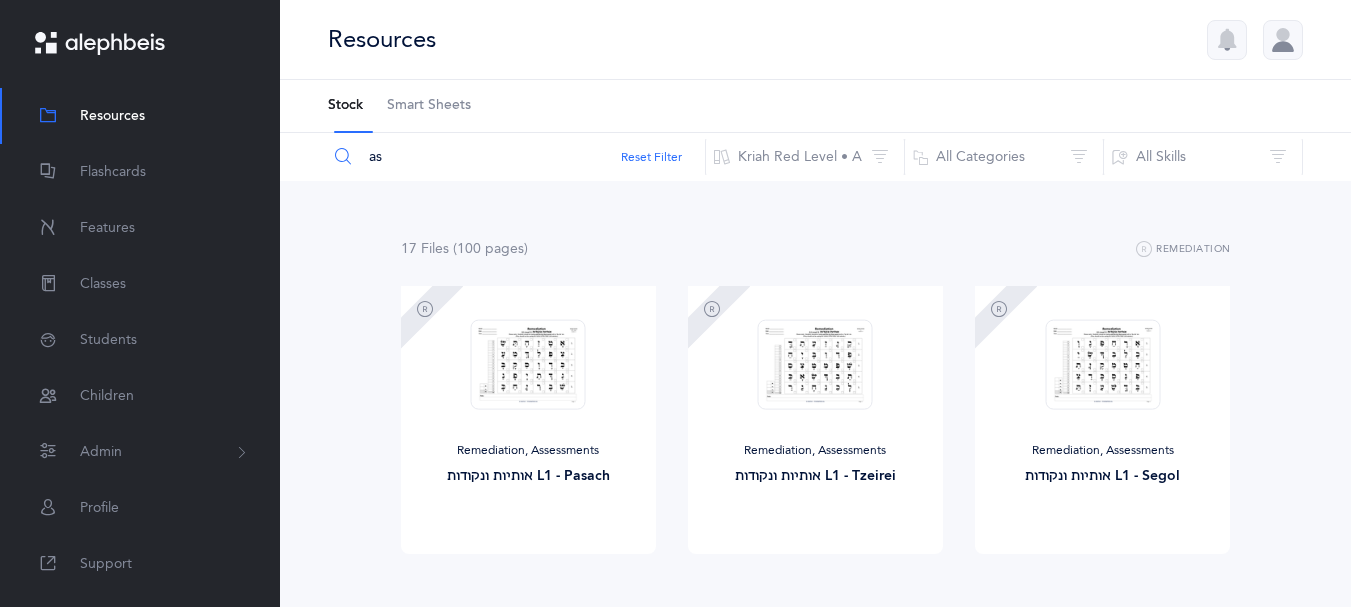 type on "a" 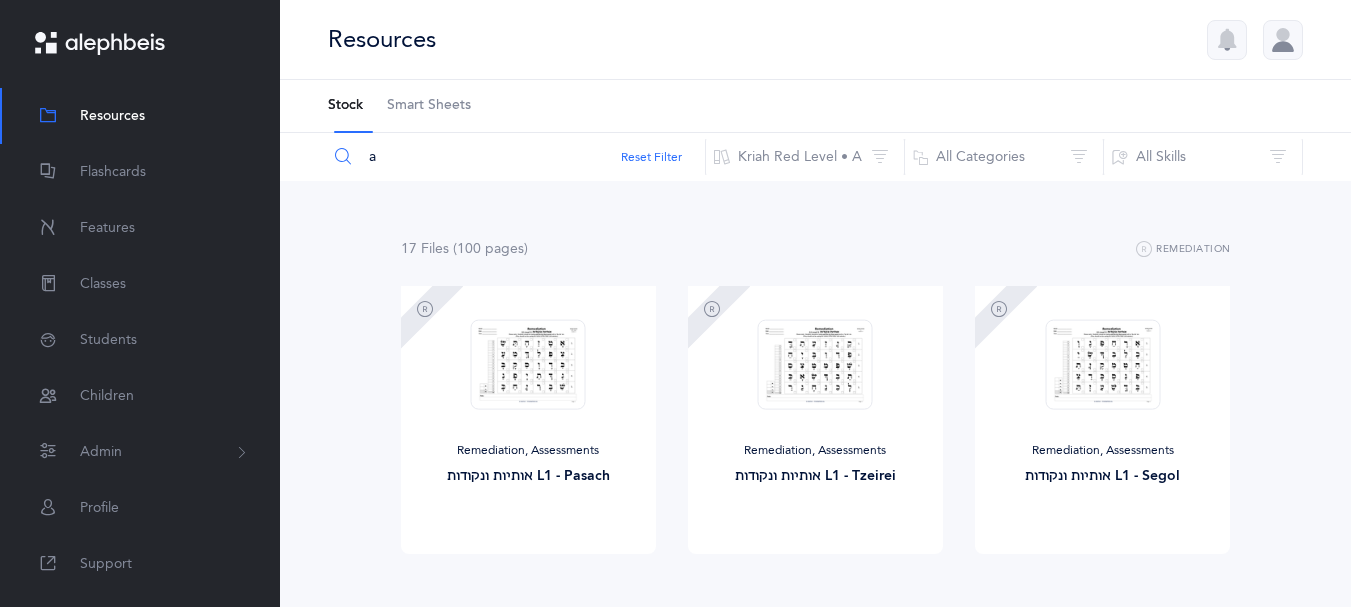 type 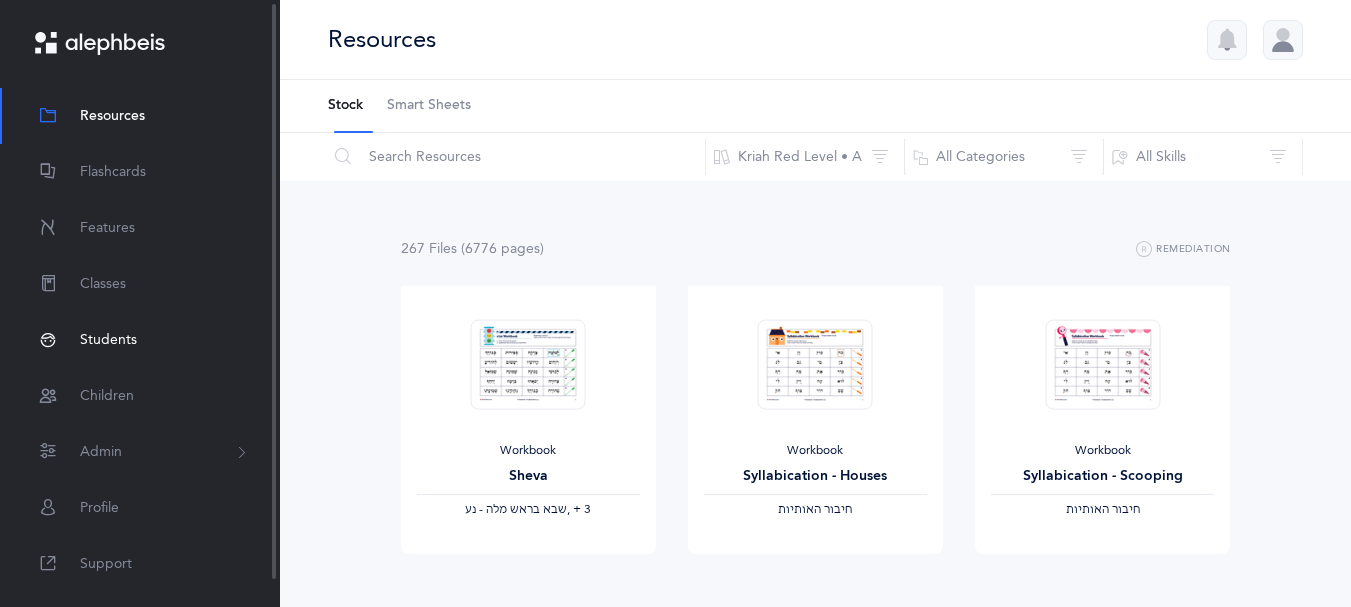 click on "Students" at bounding box center [108, 340] 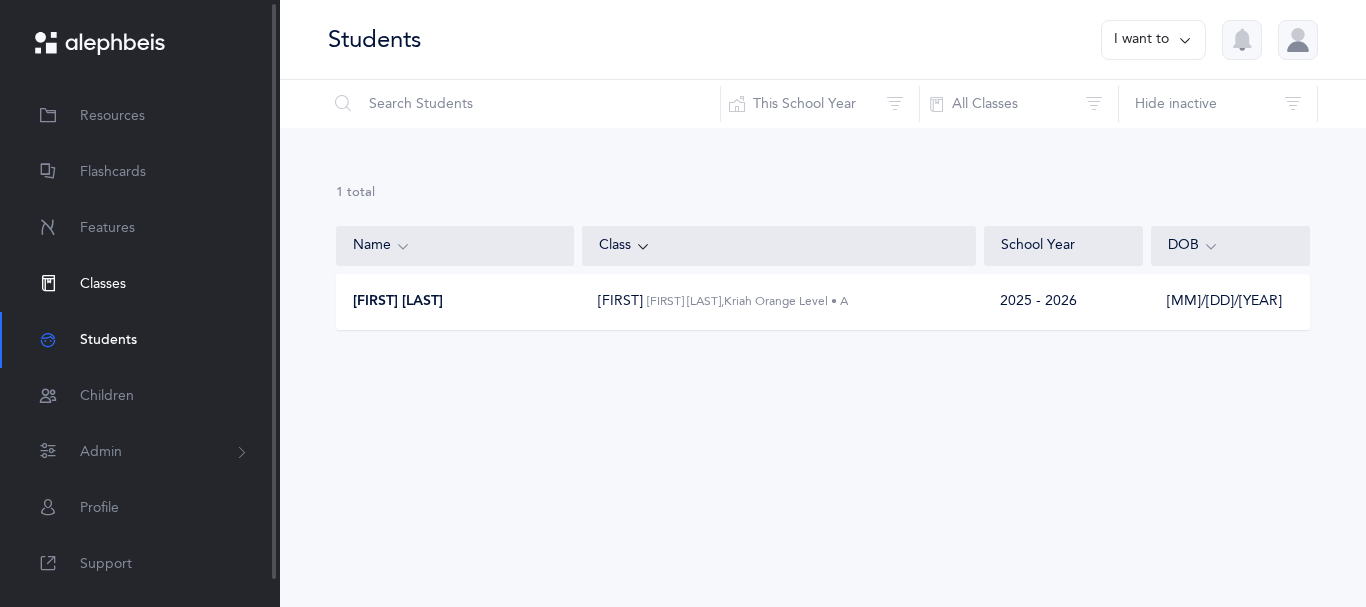 click on "Classes" at bounding box center (103, 284) 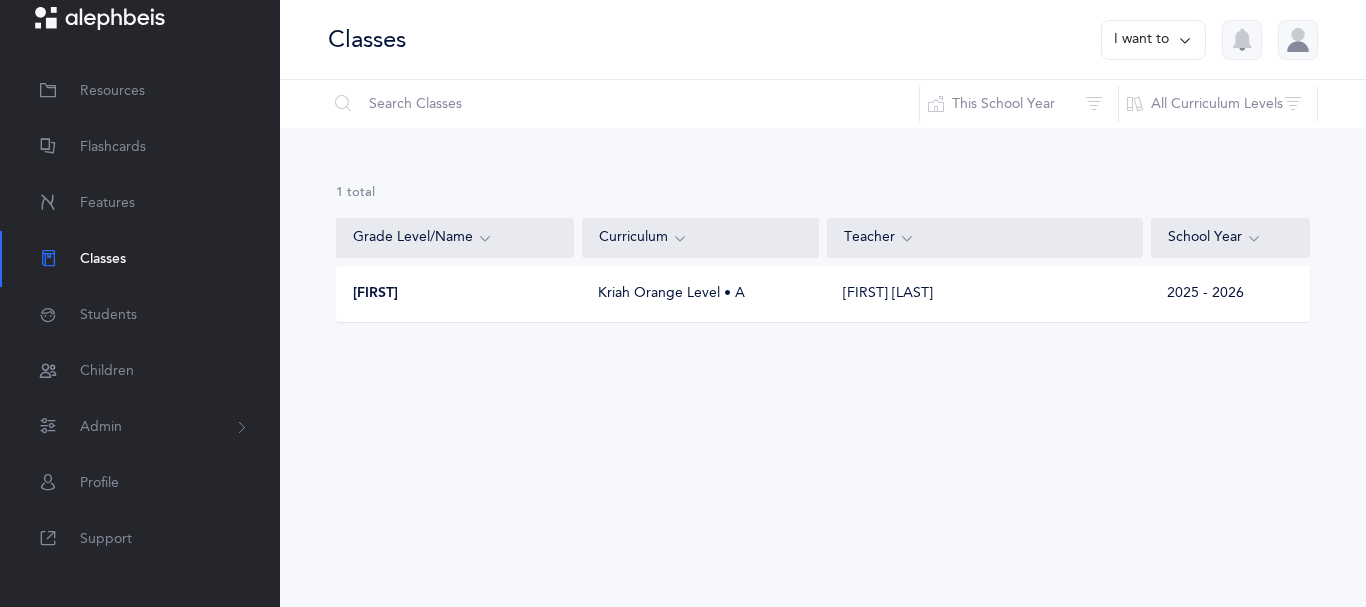 click on "[FIRST]" at bounding box center [455, 294] 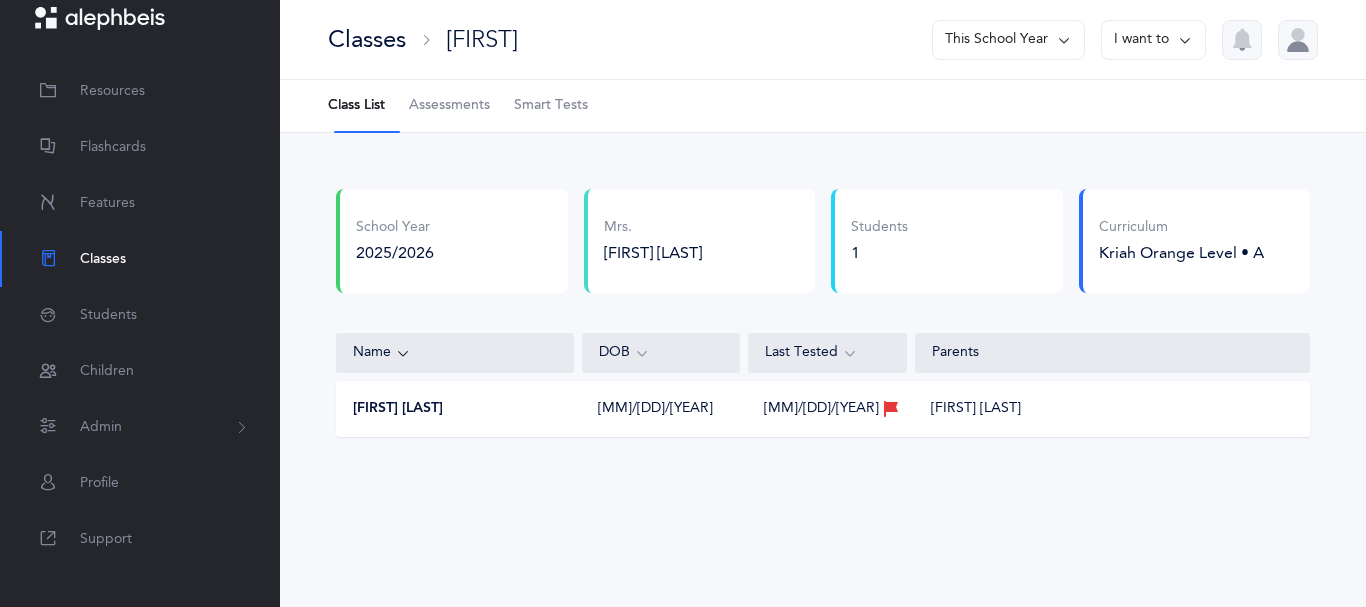 click on "Assessments" at bounding box center [449, 106] 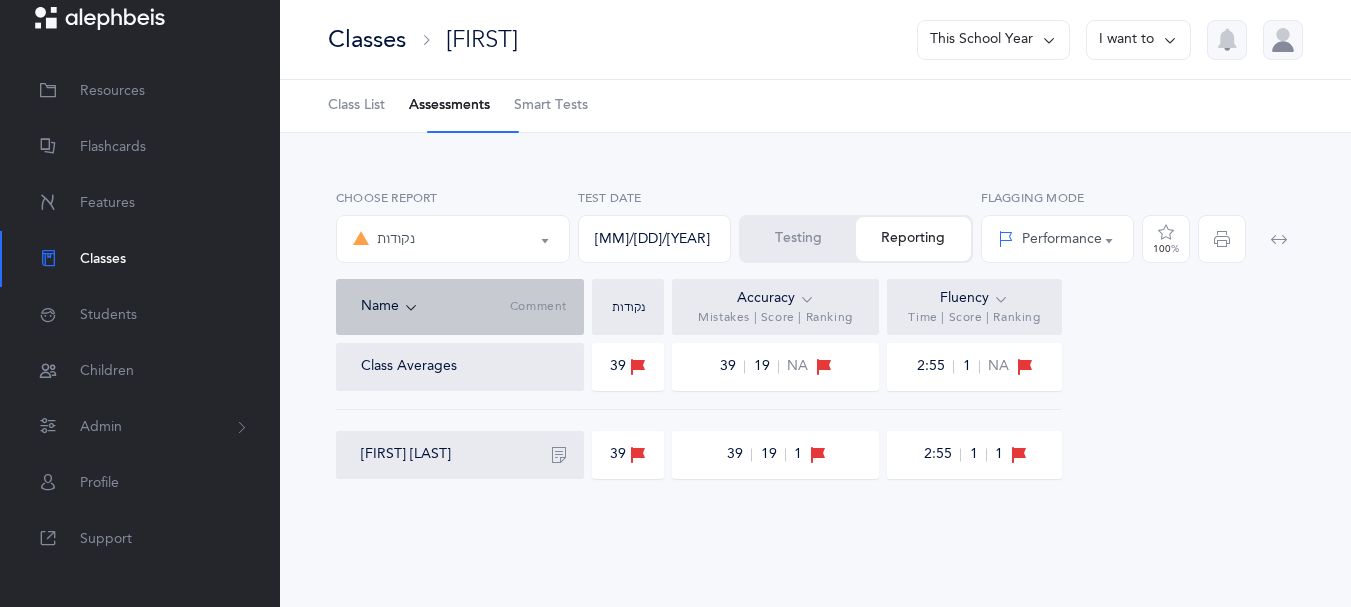 click at bounding box center [1170, 40] 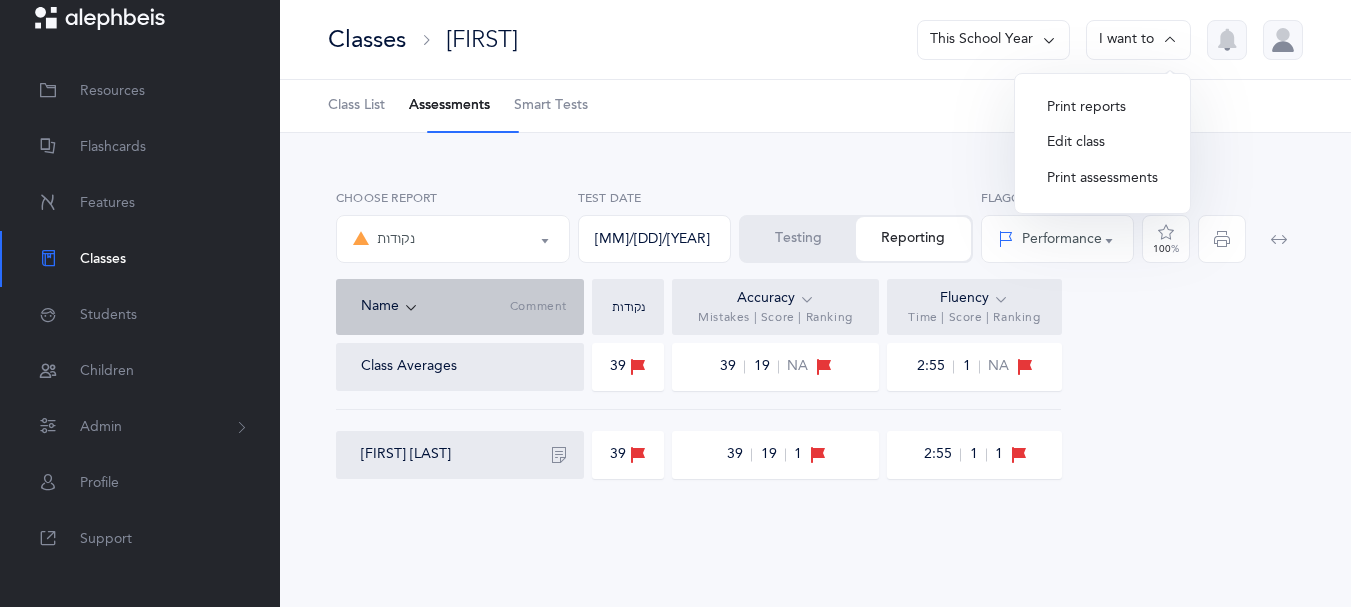 click on "Print assessments" at bounding box center (1102, 179) 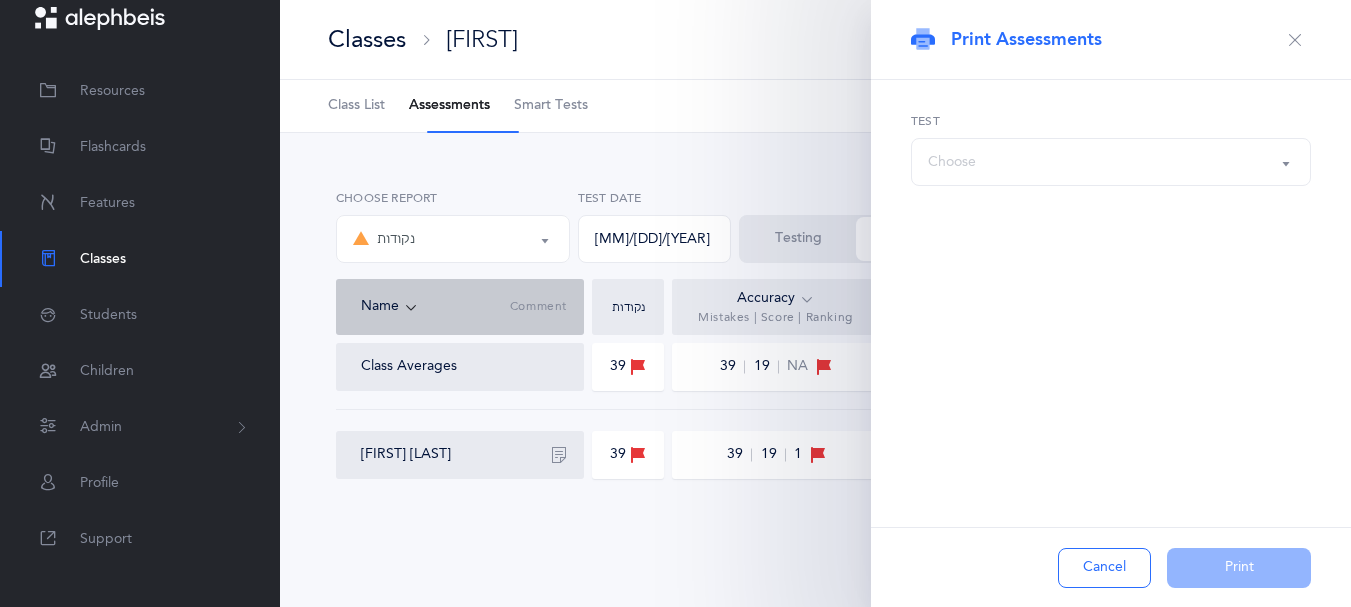 click on "Choose" at bounding box center (1111, 162) 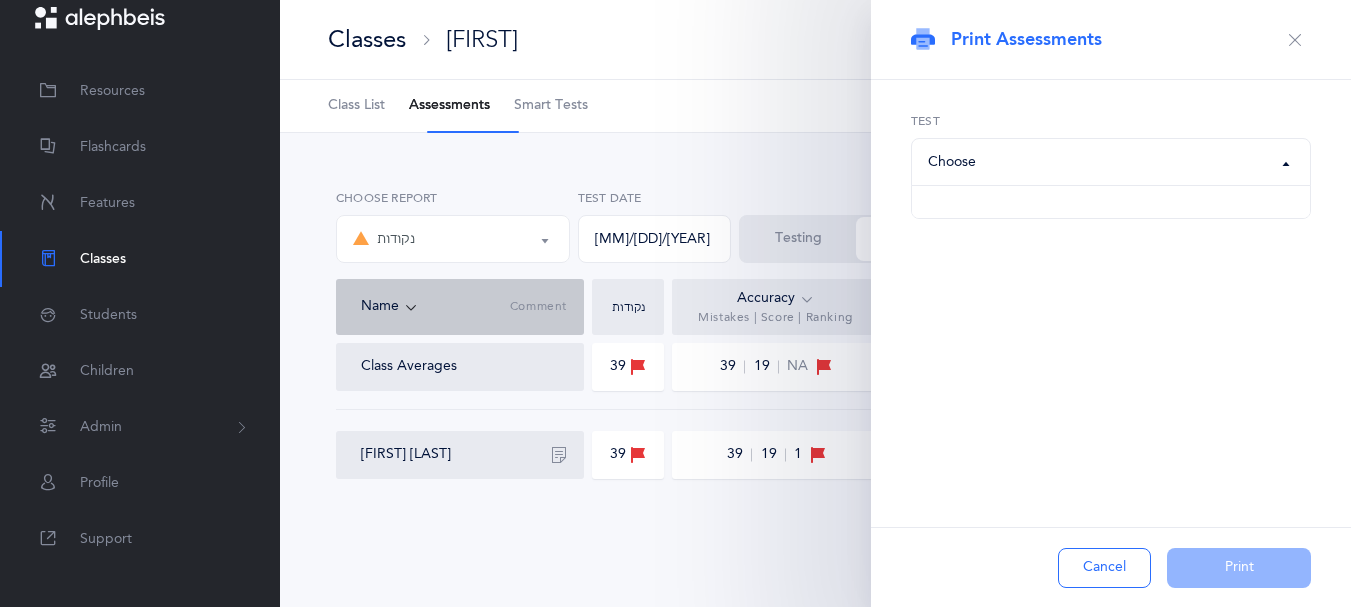 click at bounding box center [1111, 202] 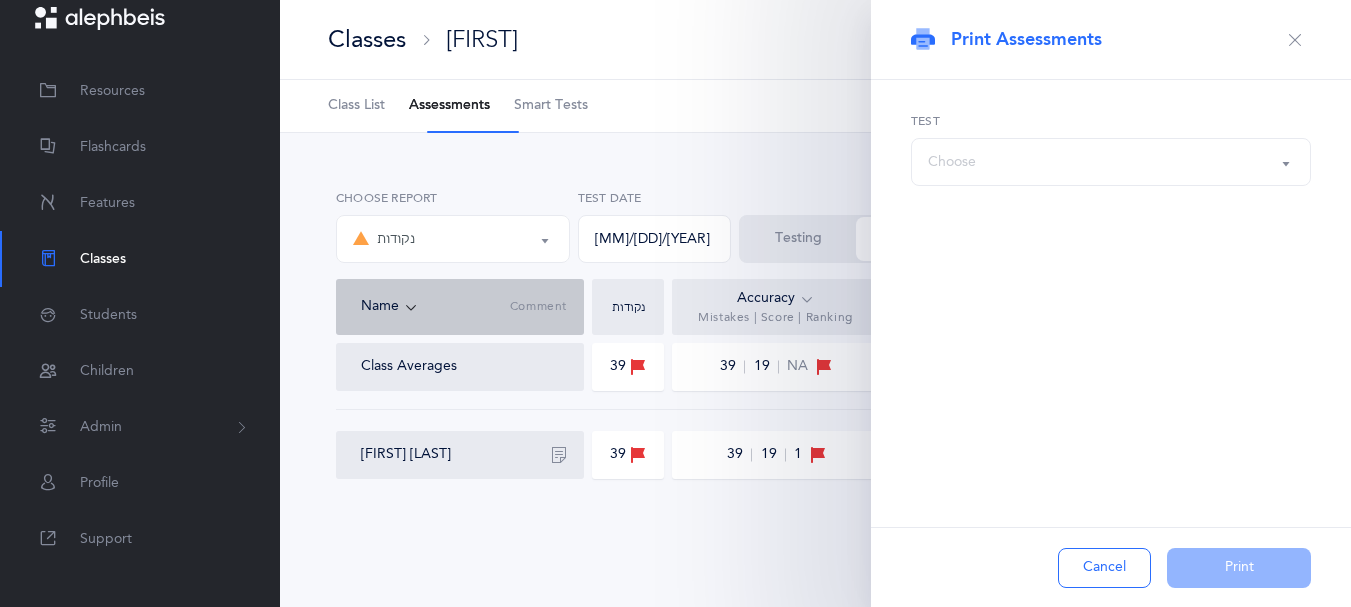 click on "Choose" at bounding box center (1111, 162) 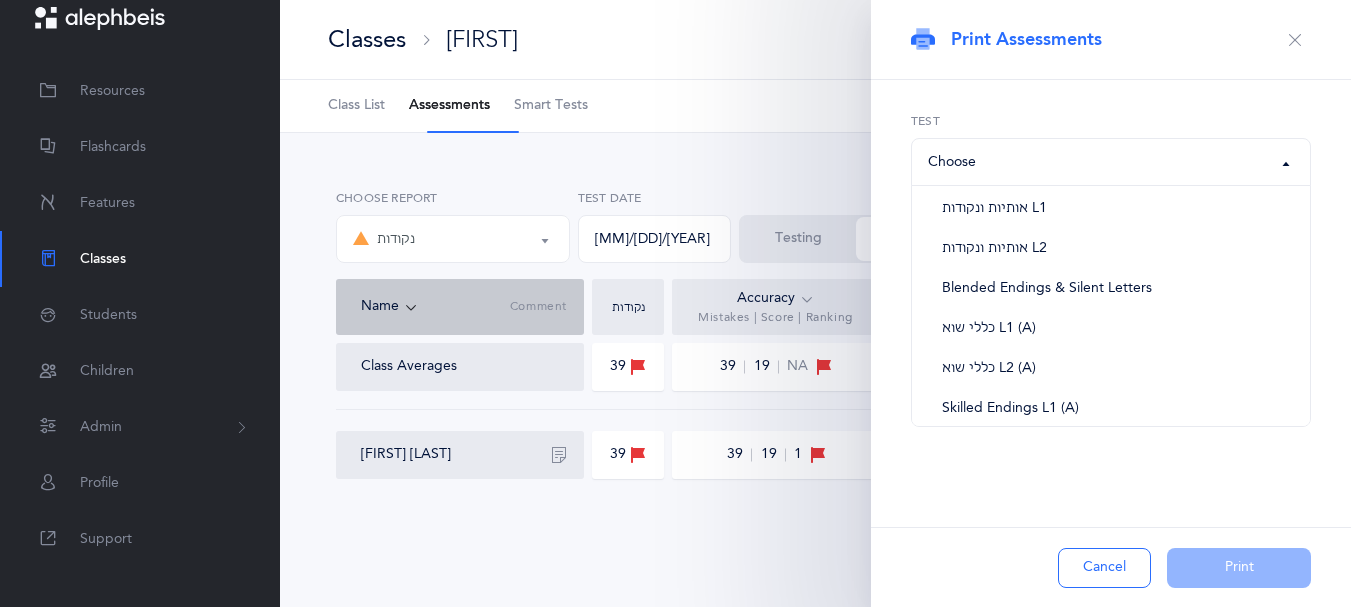 scroll, scrollTop: 56, scrollLeft: 0, axis: vertical 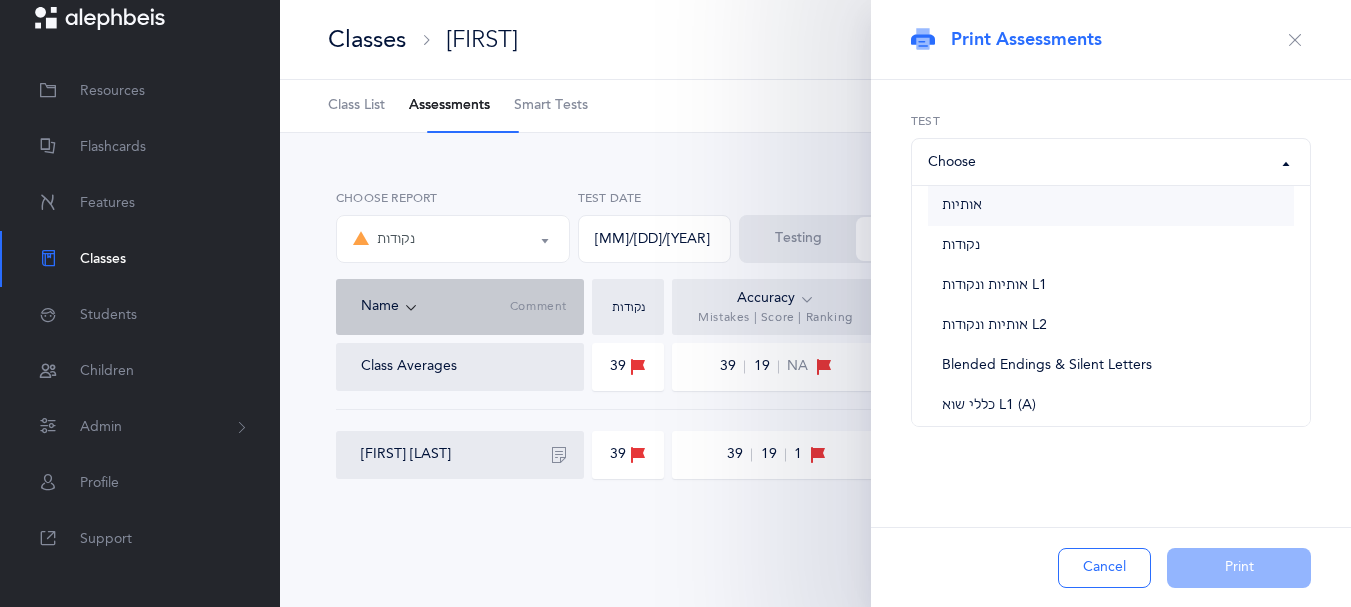 click on "אותיות" at bounding box center [962, 206] 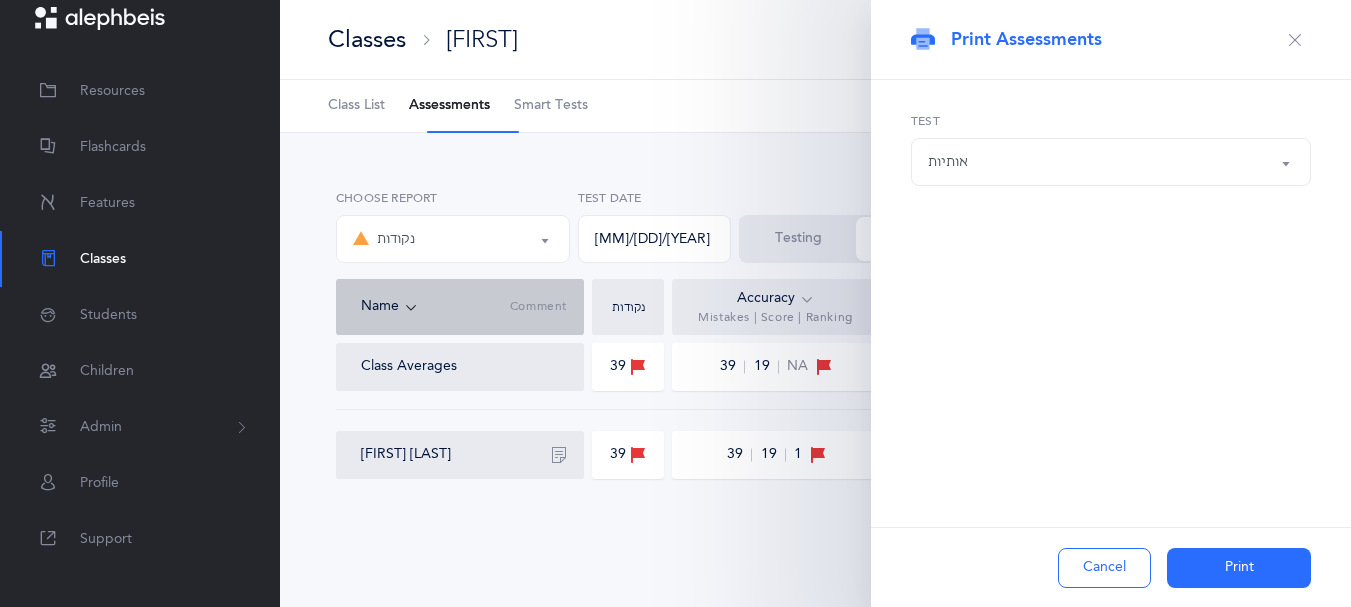 click on "Print" at bounding box center (1239, 568) 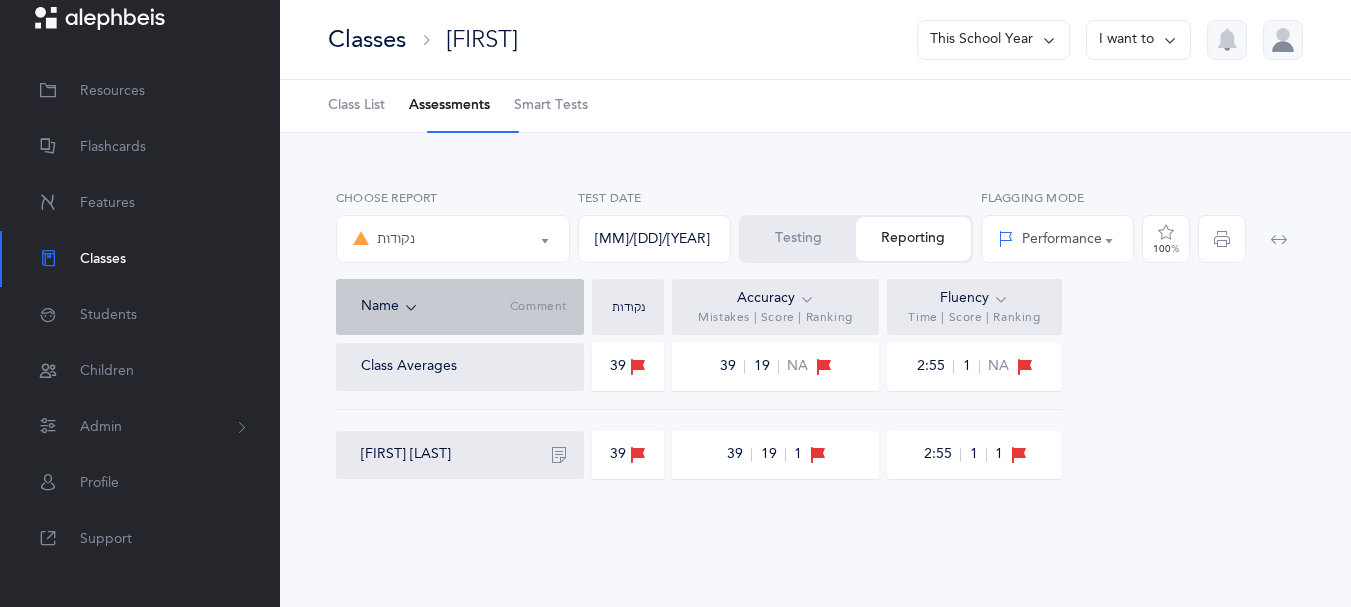 click at bounding box center (1170, 40) 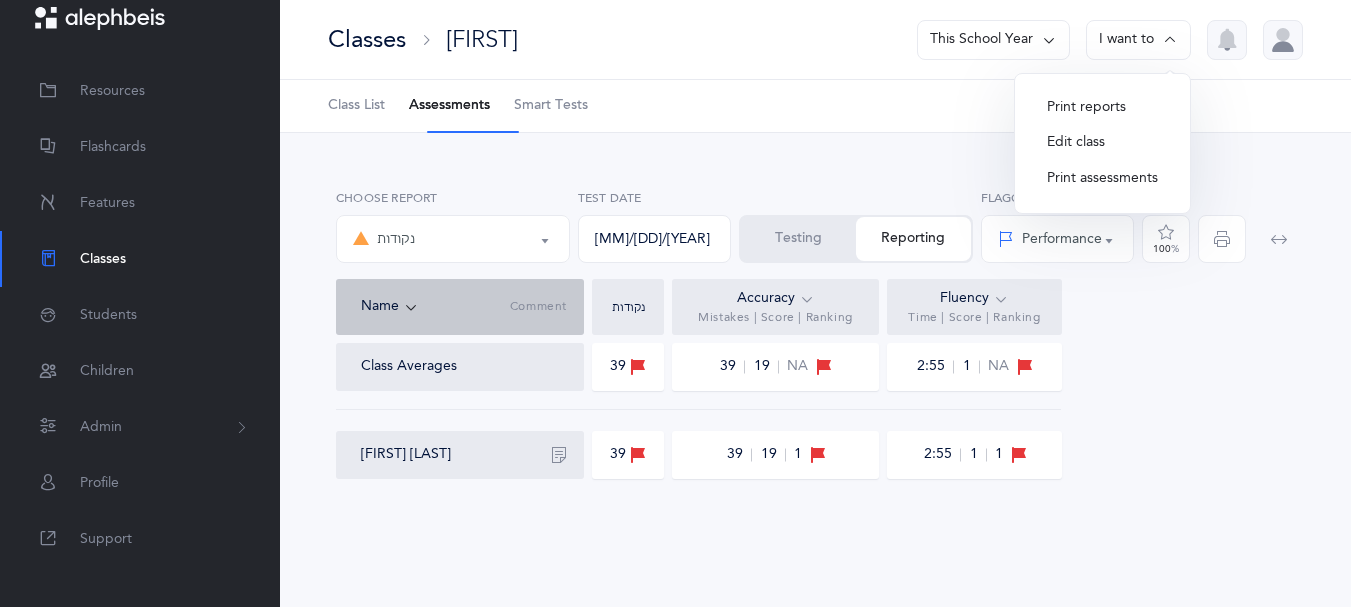 click on "Print assessments" at bounding box center (1102, 179) 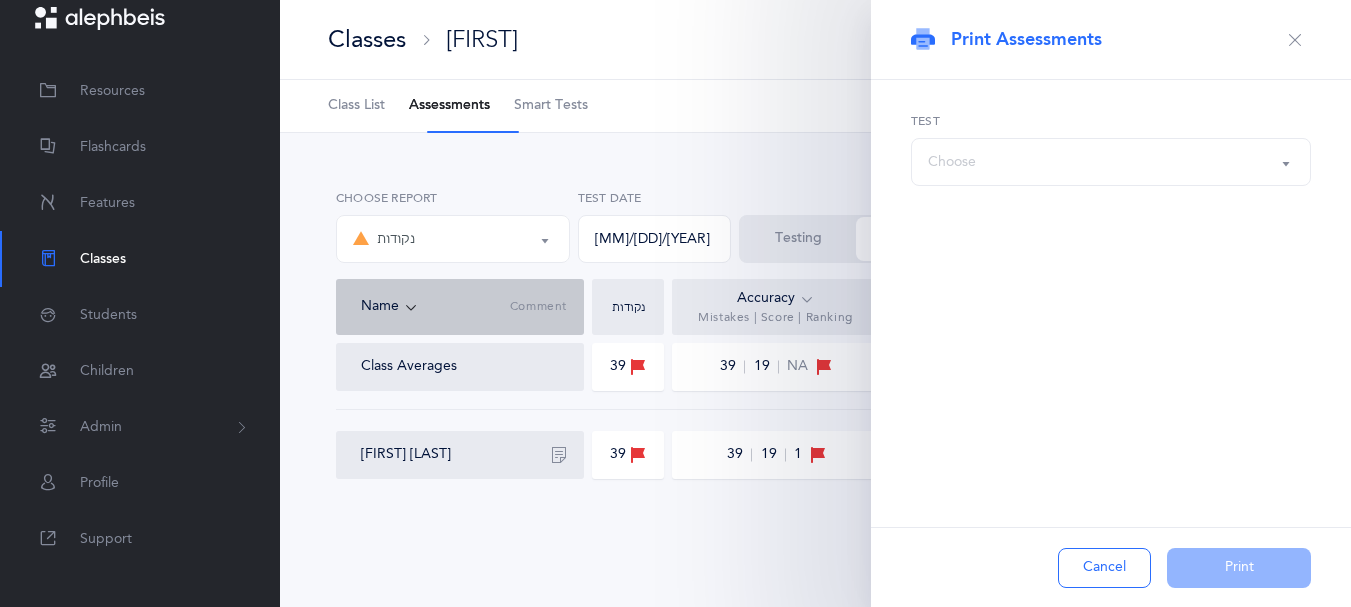 click on "Choose" at bounding box center (1111, 162) 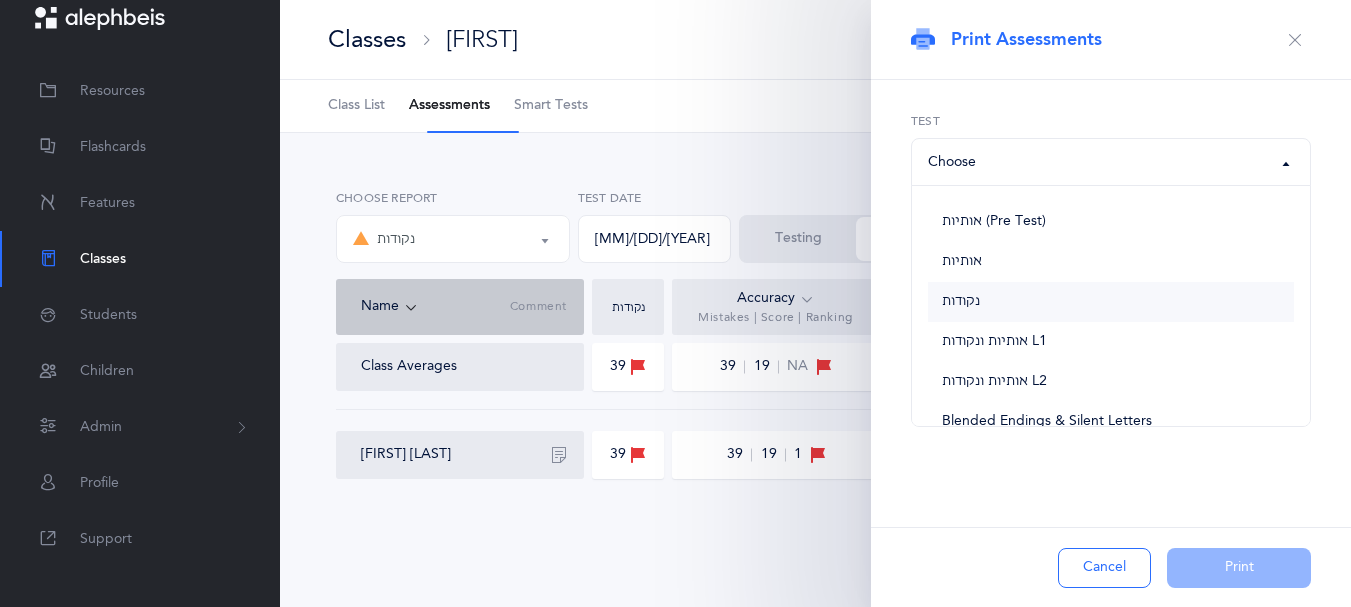 click on "נקודות" at bounding box center (961, 302) 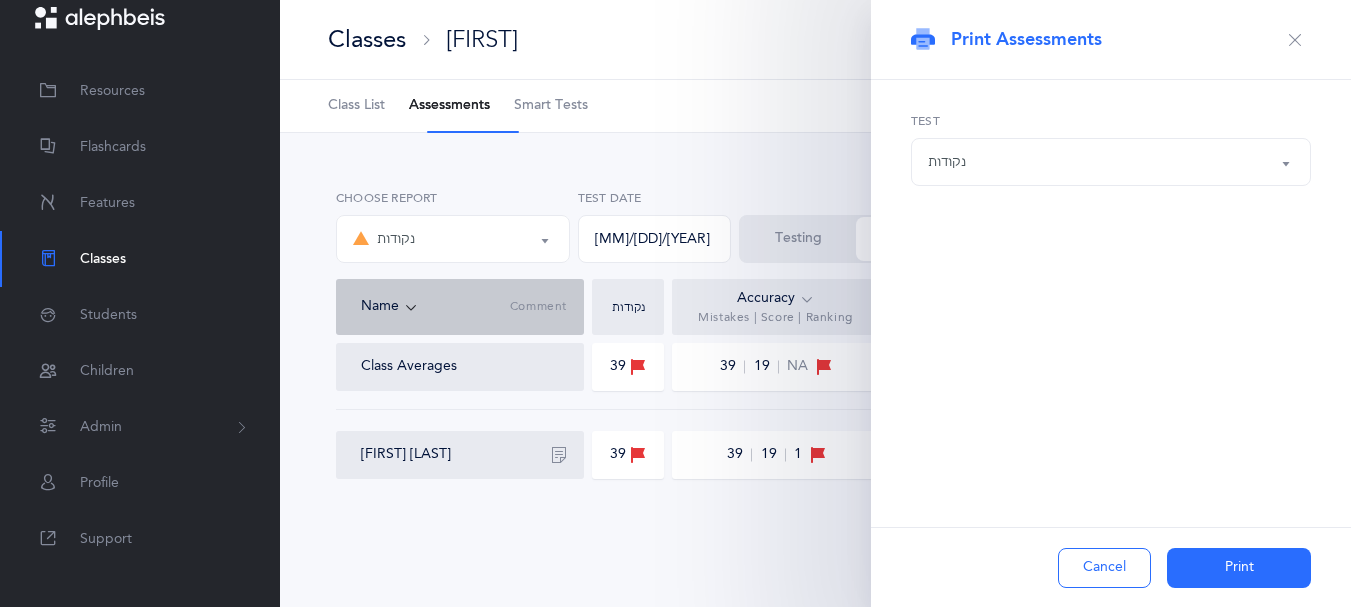 click on "Print" at bounding box center (1239, 568) 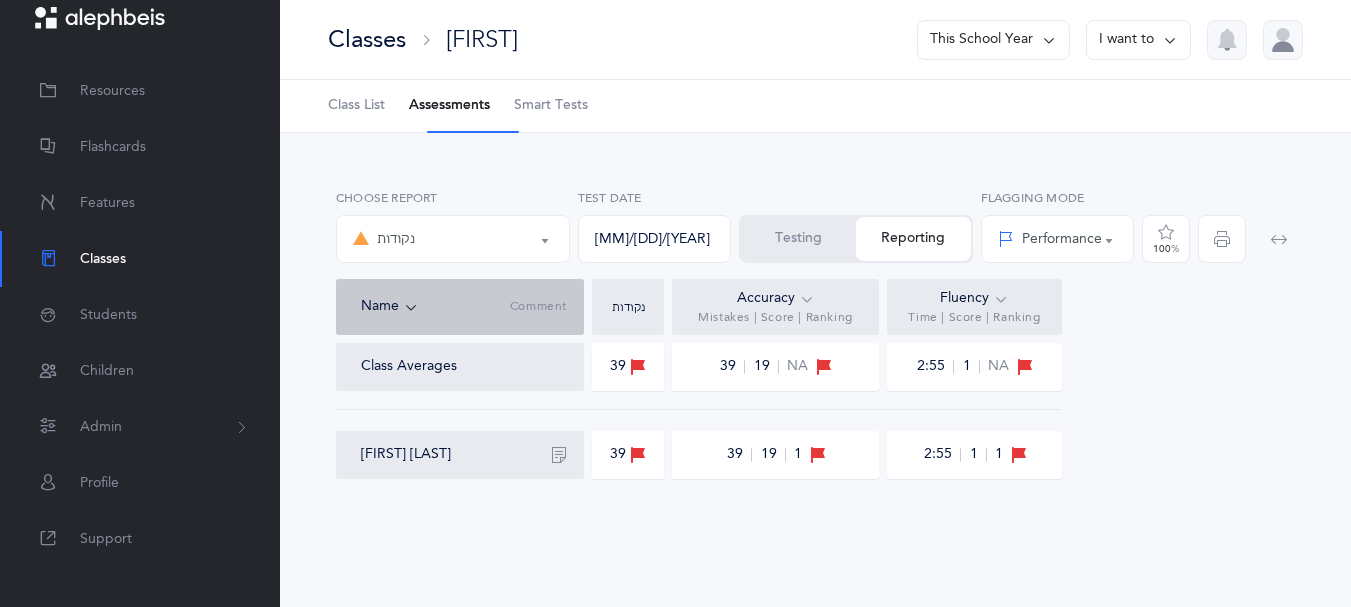 click at bounding box center [1170, 40] 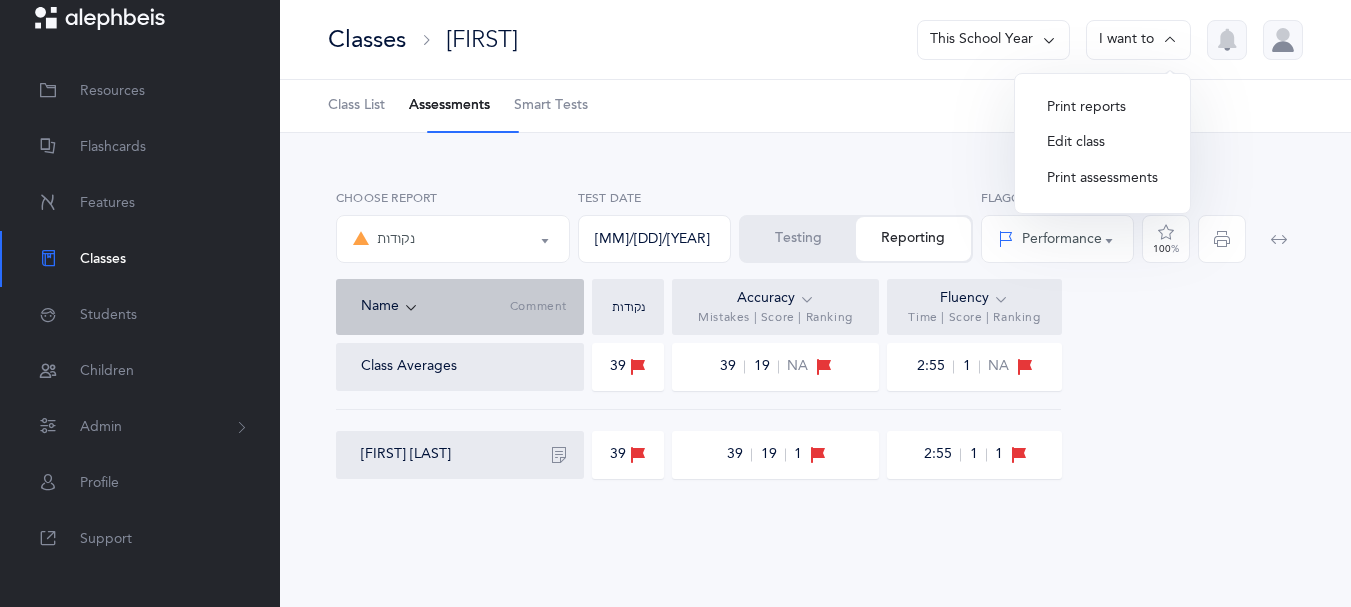 click on "Print assessments" at bounding box center (1102, 179) 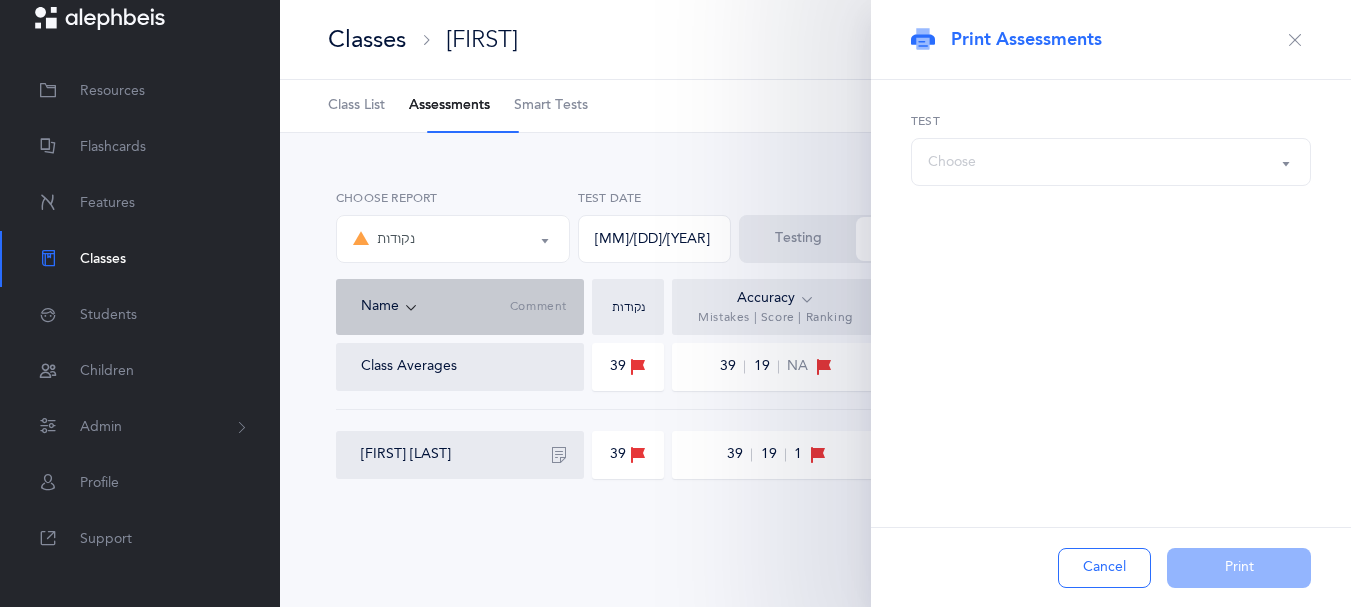 click on "Choose" at bounding box center (1111, 162) 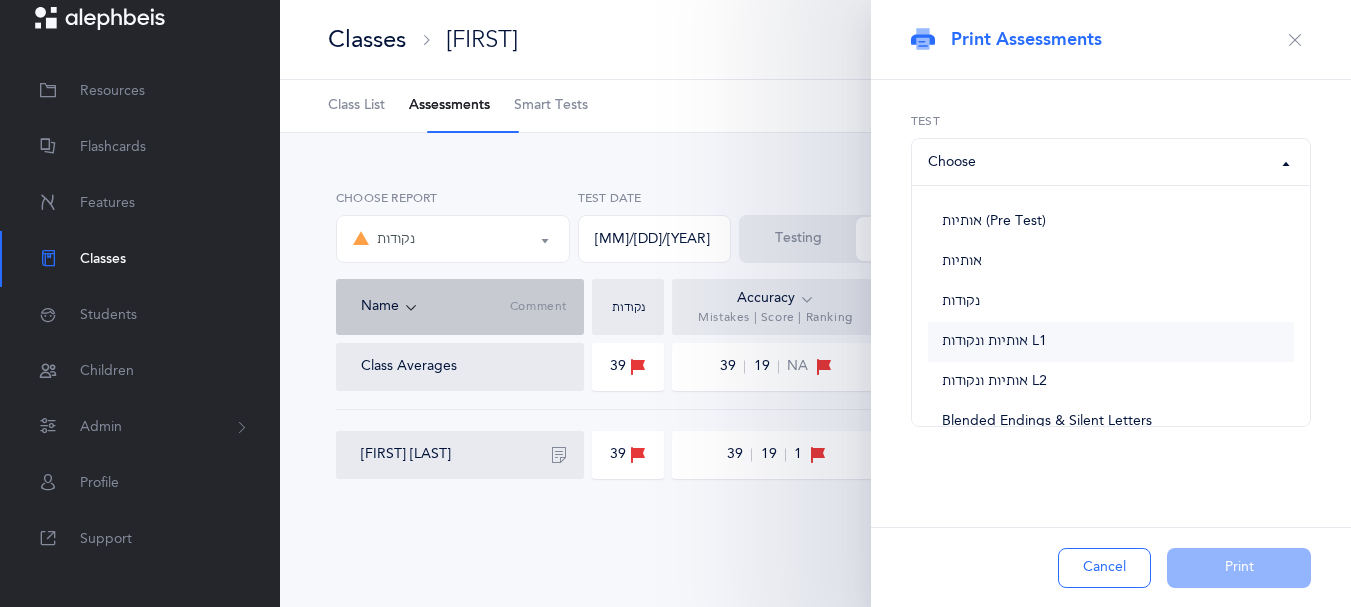 click on "אותיות ונקודות L1" at bounding box center [994, 342] 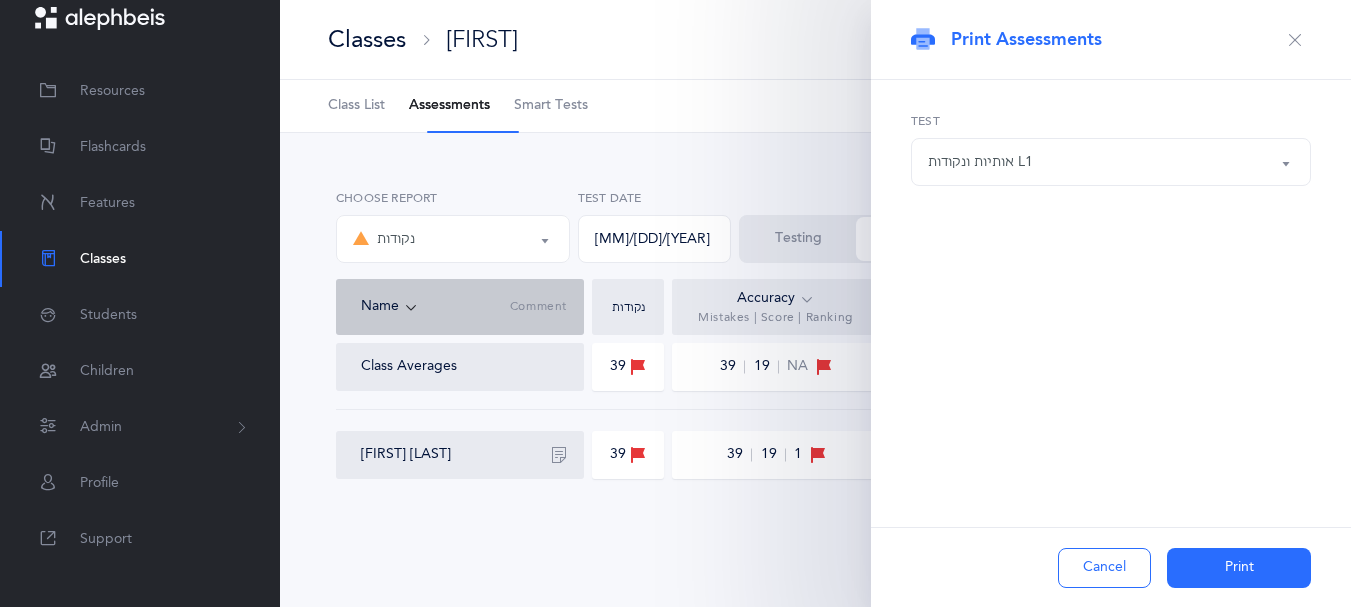 click on "Print" at bounding box center [1239, 568] 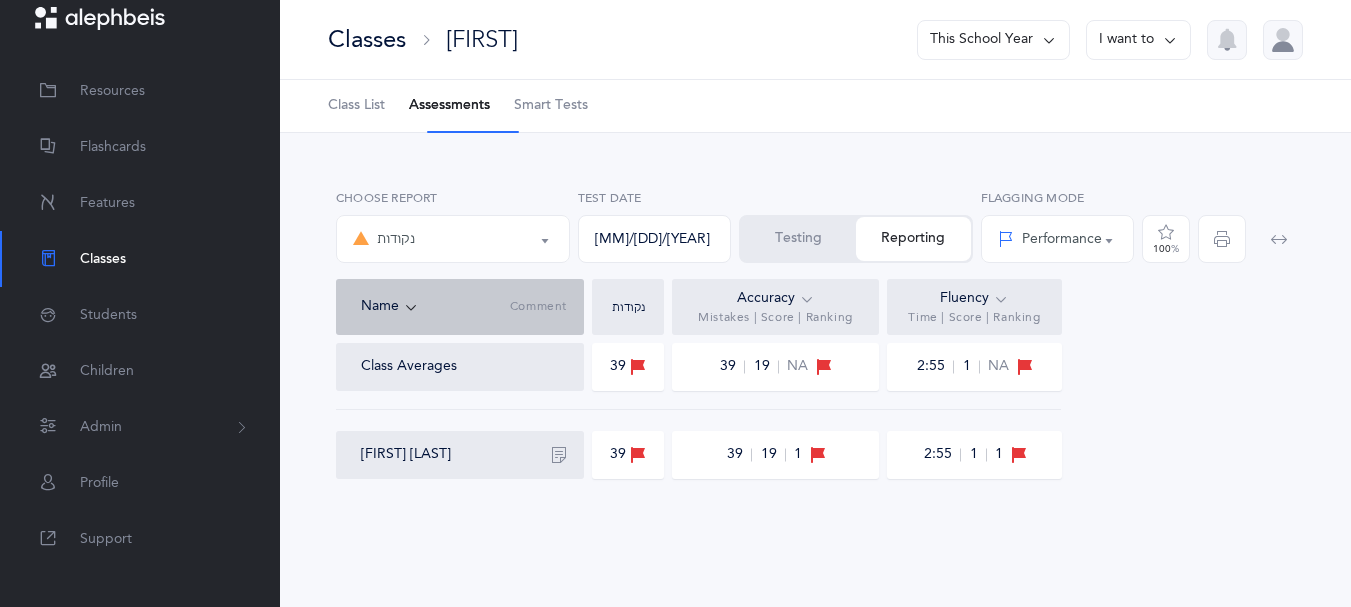 click at bounding box center [1170, 40] 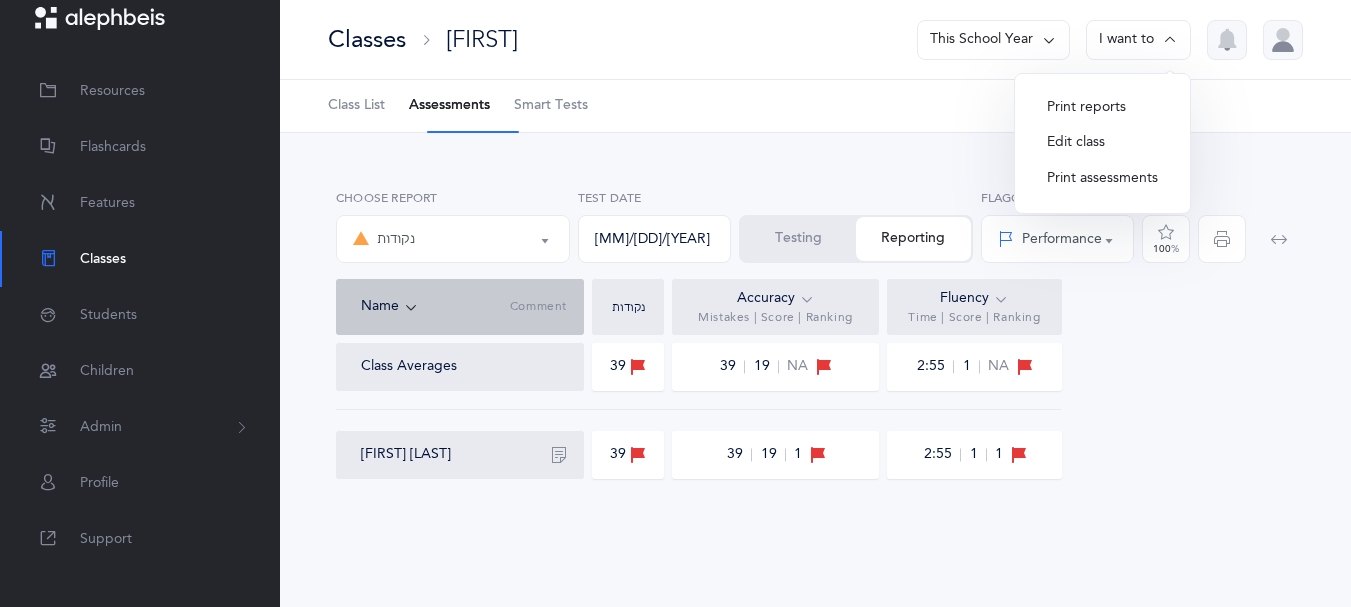 click on "Print assessments" at bounding box center (1102, 179) 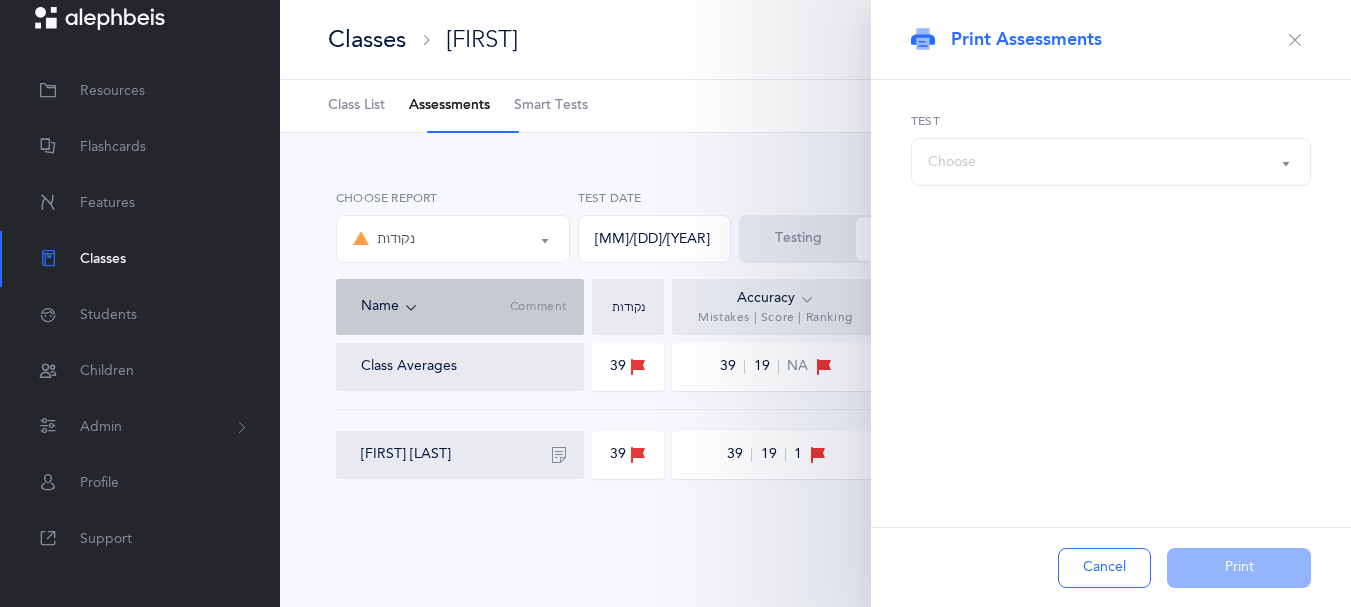 click on "Choose" at bounding box center [1111, 162] 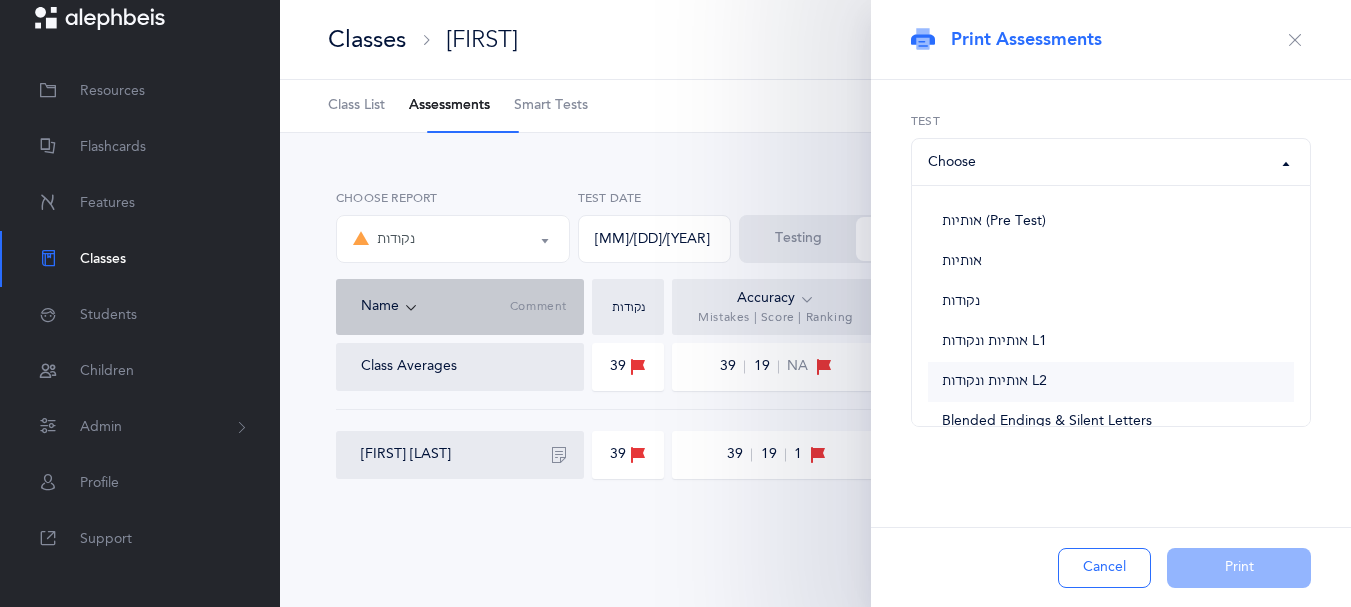 click on "אותיות ונקודות L2" at bounding box center [994, 382] 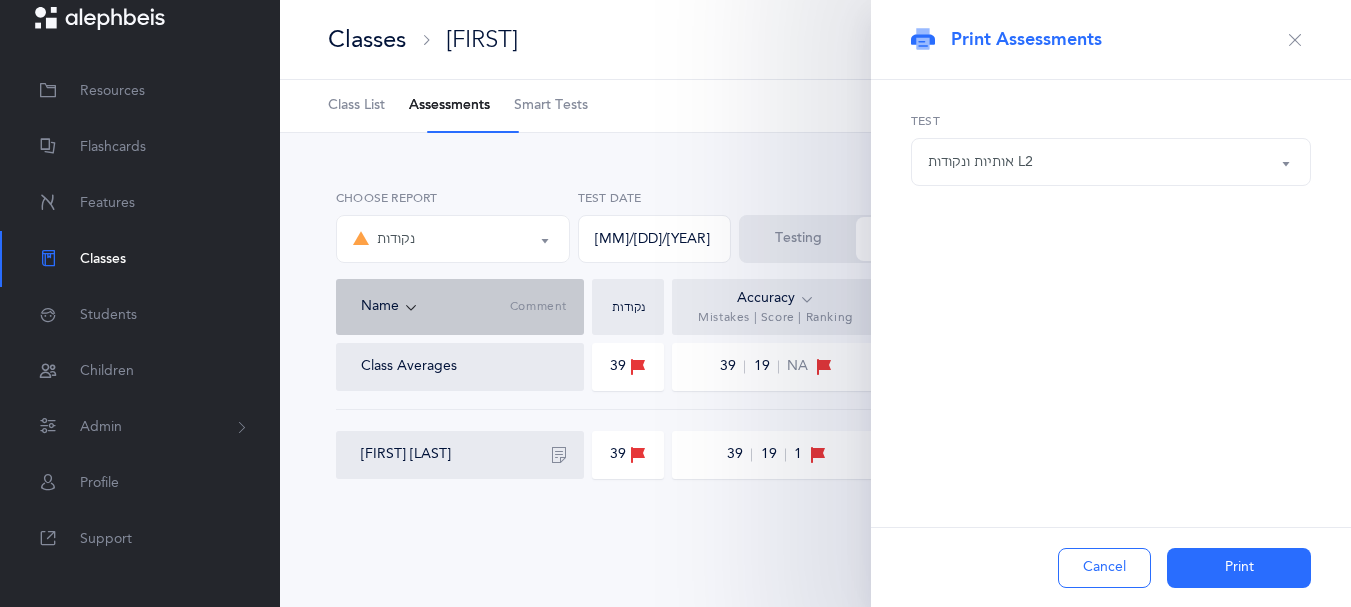 click on "Print" at bounding box center [1239, 568] 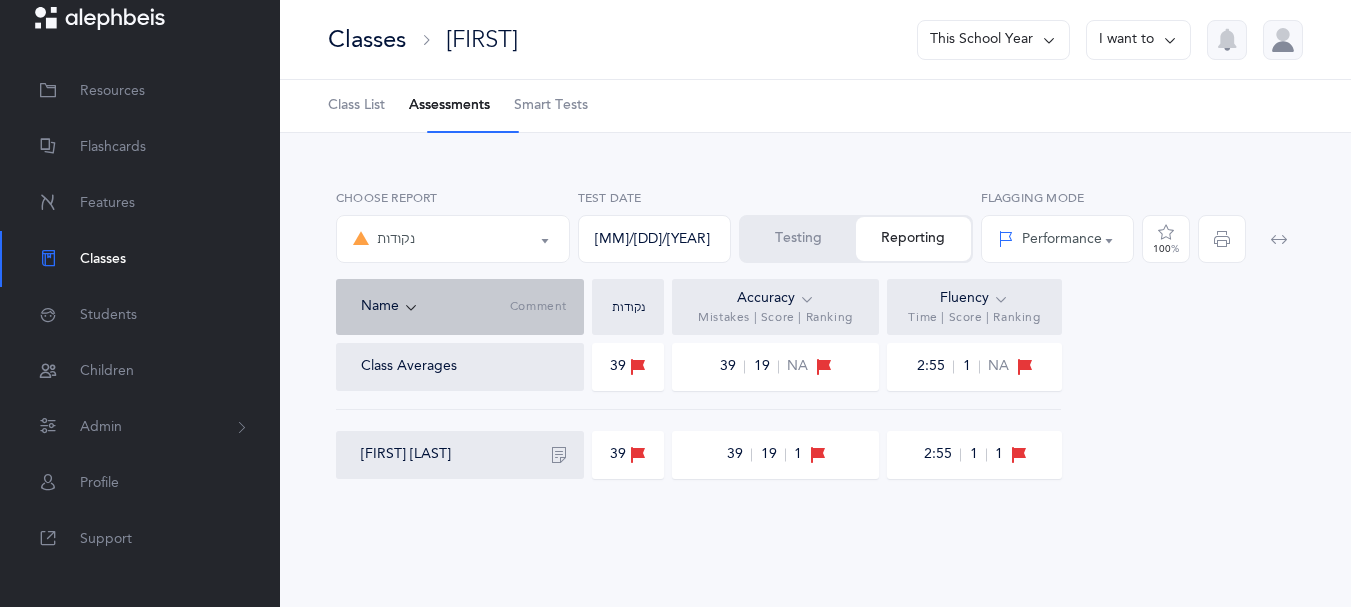 click at bounding box center (1170, 40) 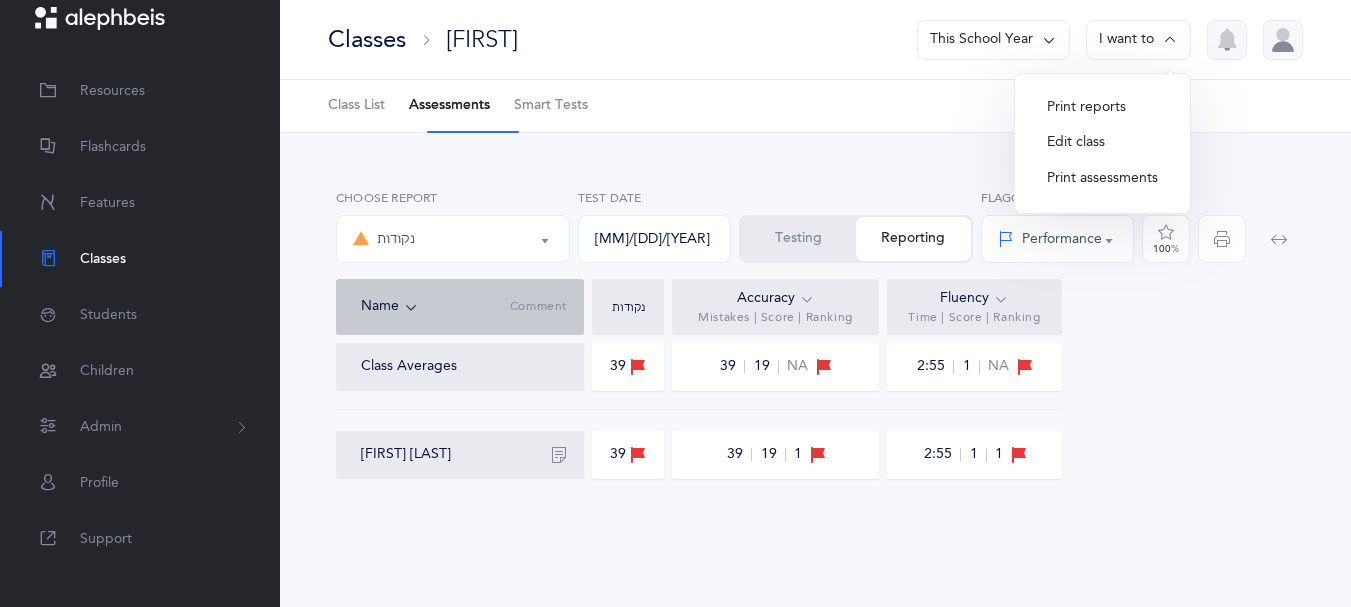 click on "Print assessments" at bounding box center [1102, 179] 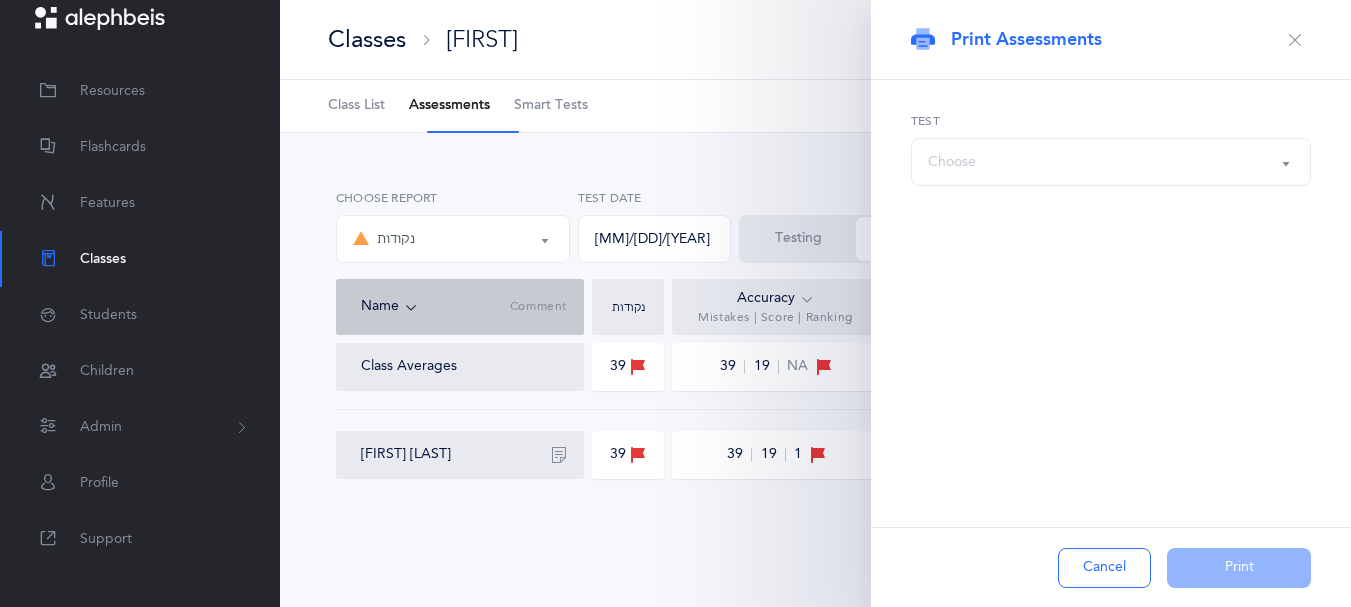 click on "Choose" at bounding box center (1111, 162) 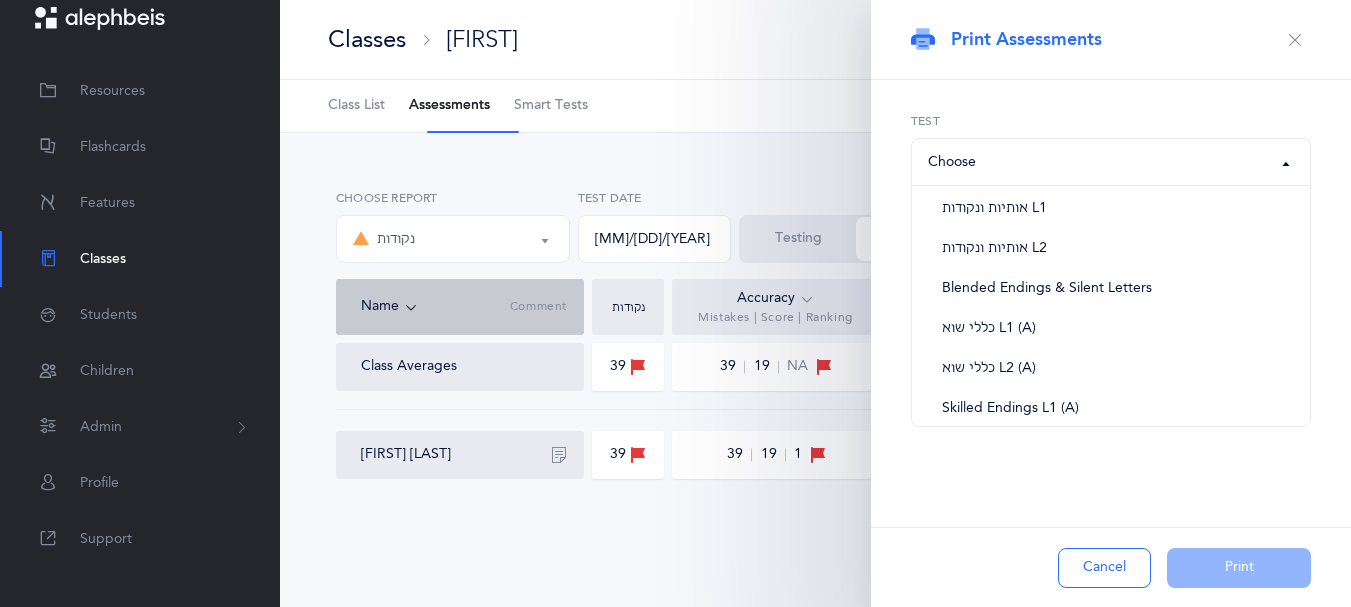 scroll, scrollTop: 147, scrollLeft: 0, axis: vertical 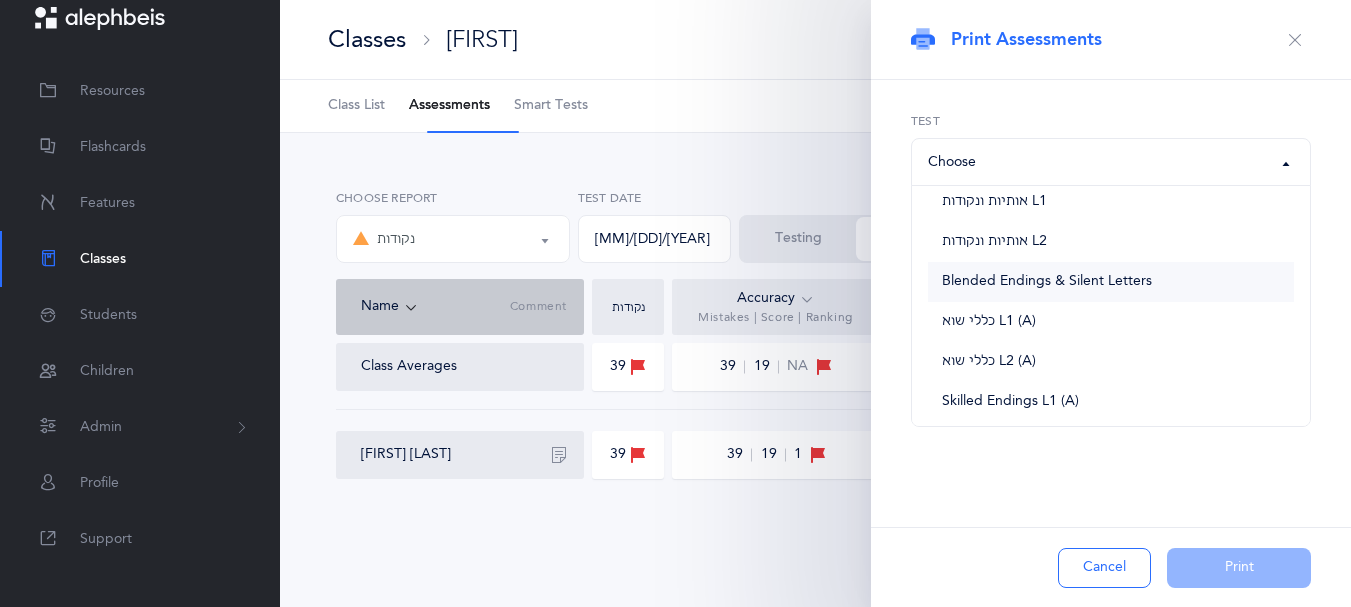 click on "Blended Endings & Silent Letters" at bounding box center (1047, 282) 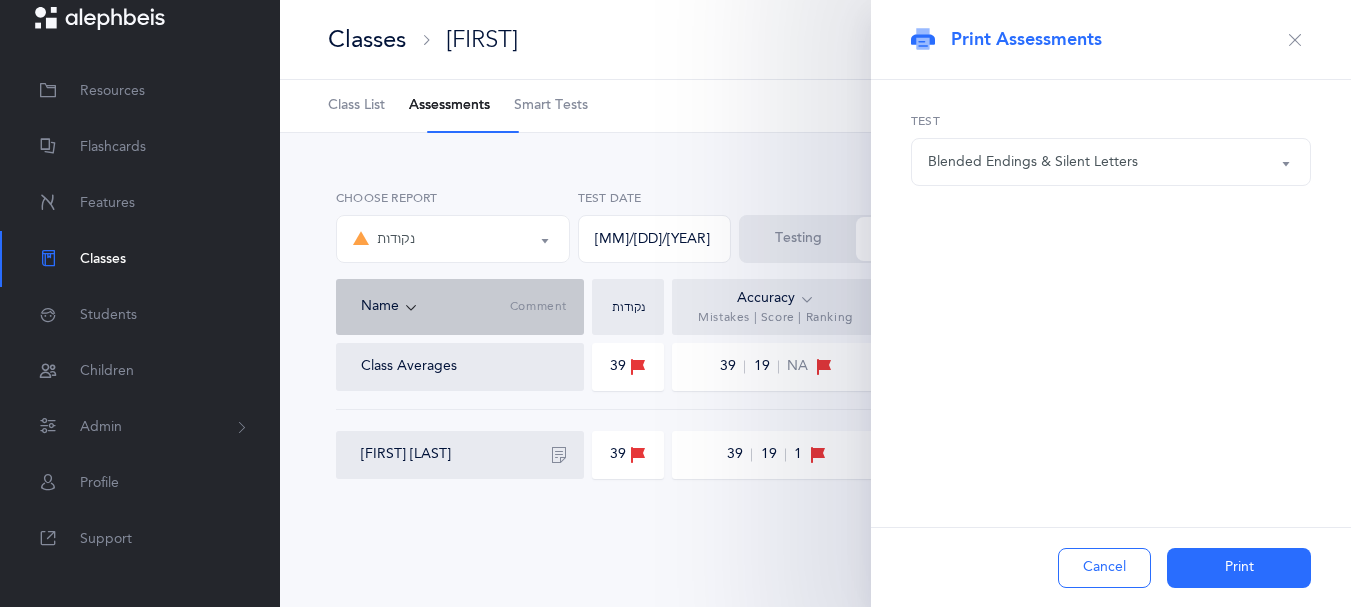 click on "Blended Endings & Silent Letters" at bounding box center (1111, 162) 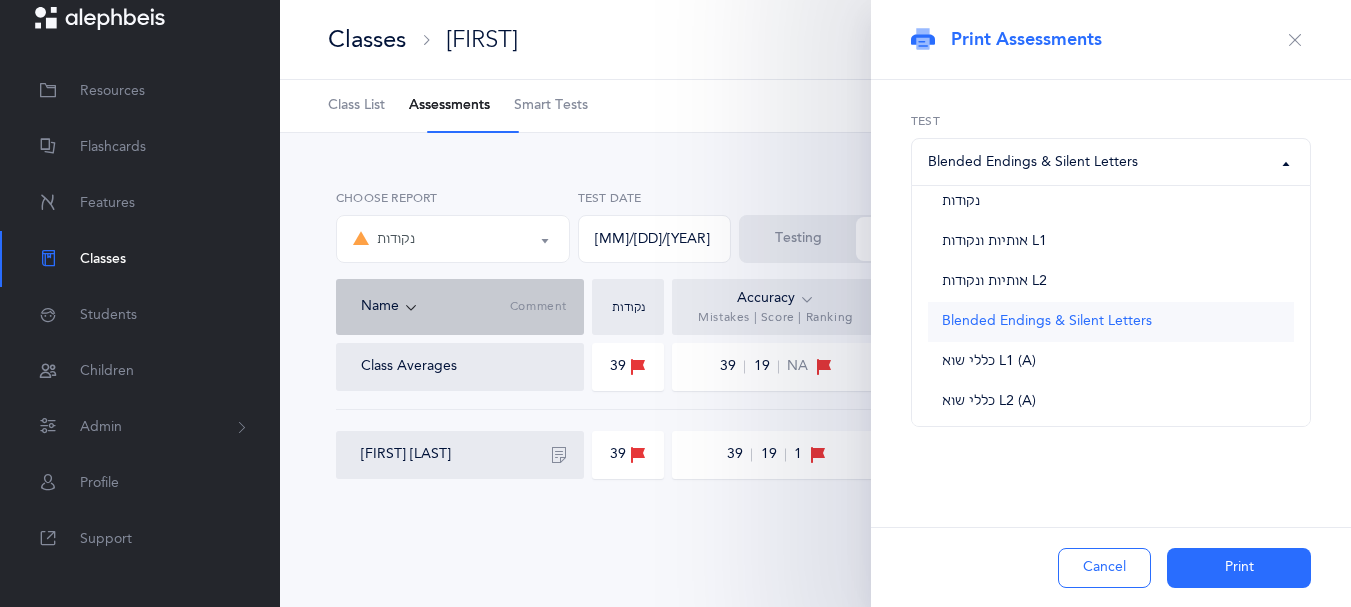 click on "Blended Endings & Silent Letters" at bounding box center (1047, 322) 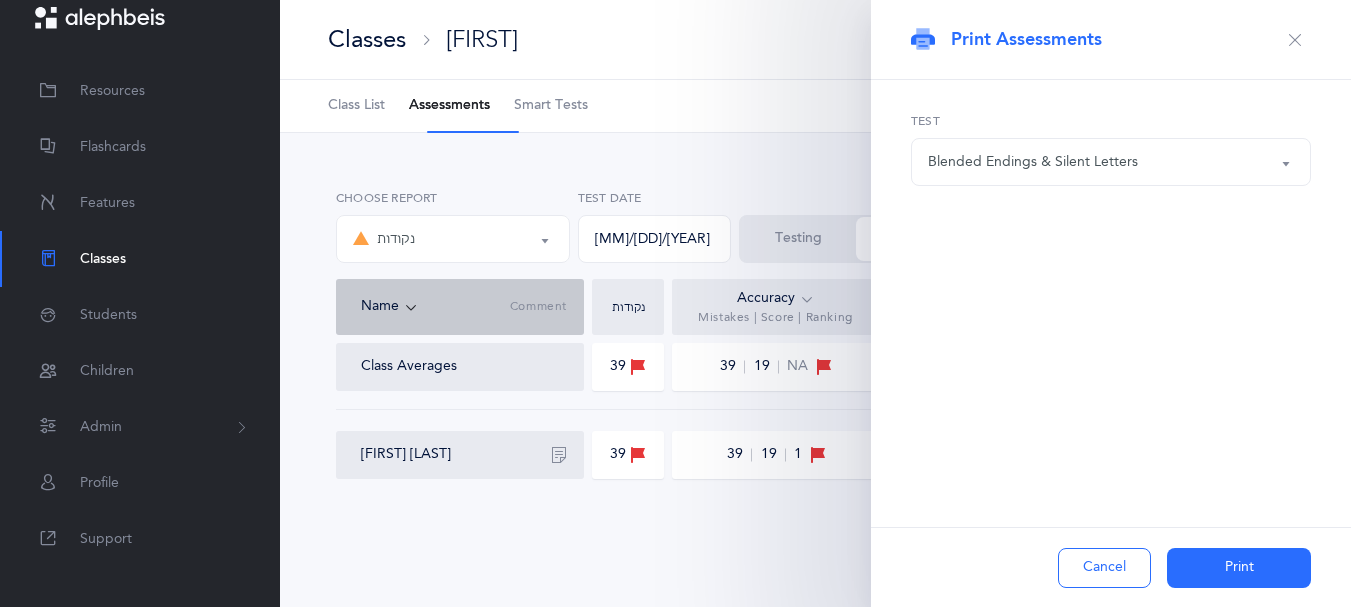 click on "Print" at bounding box center (1239, 568) 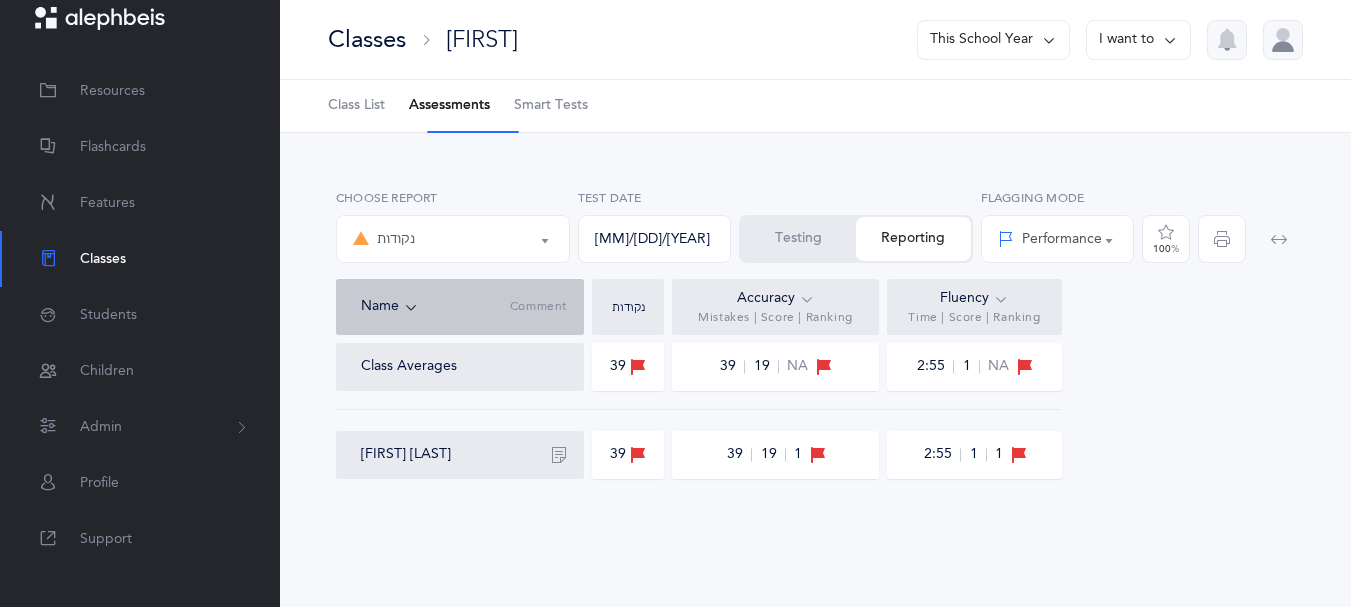 click on "I want to" at bounding box center [1138, 40] 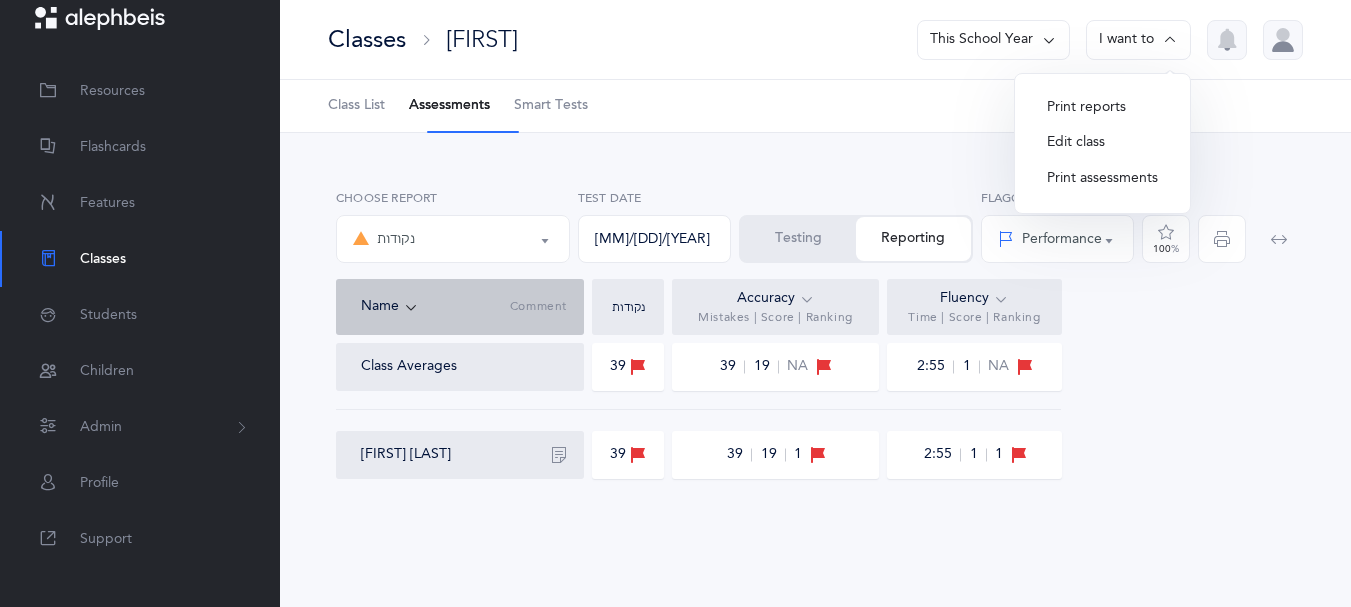 click on "Print assessments" at bounding box center (1102, 179) 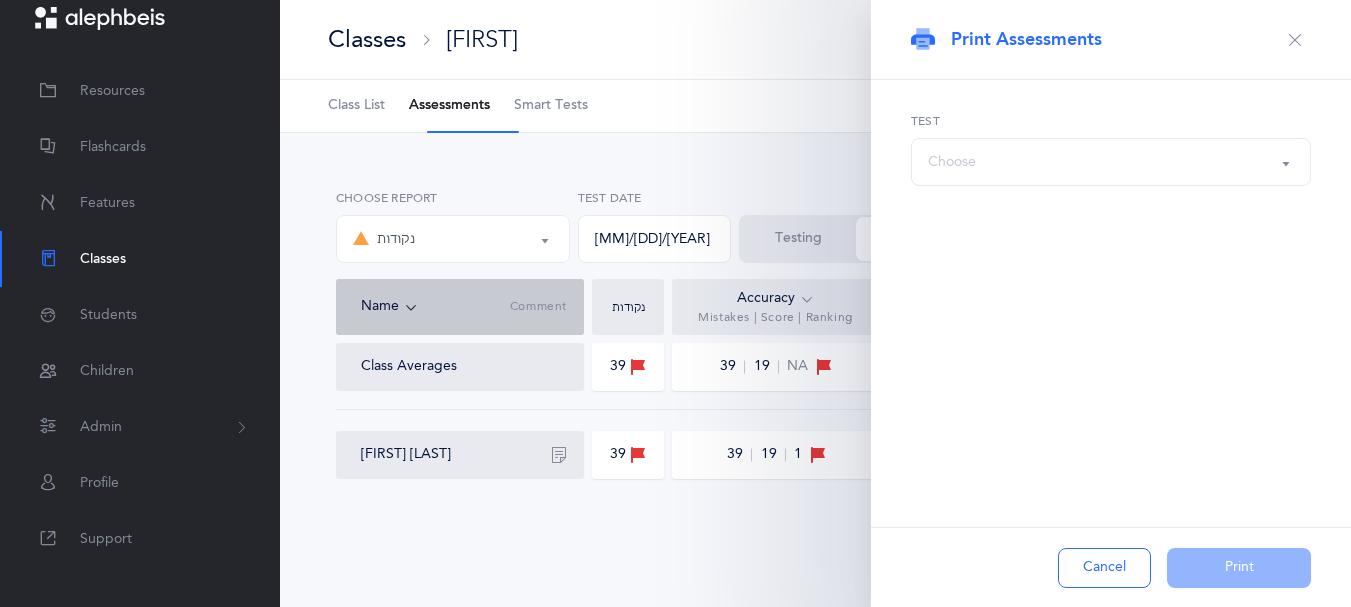 click on "Choose" at bounding box center (1111, 162) 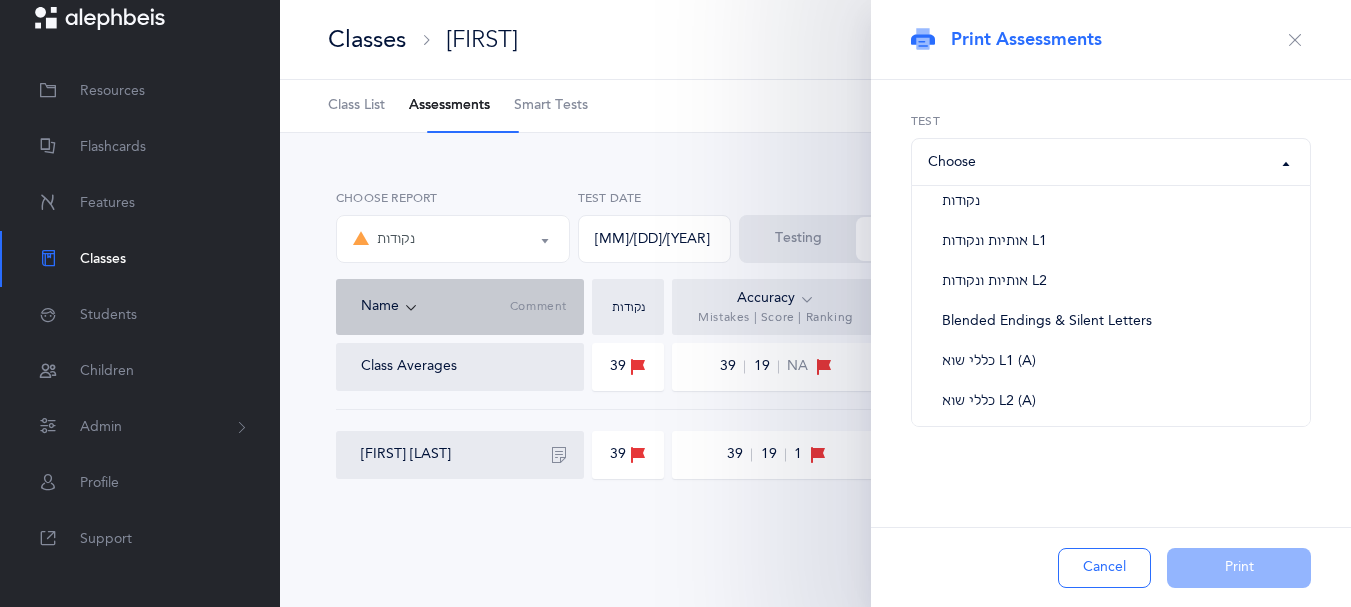 scroll, scrollTop: 0, scrollLeft: 0, axis: both 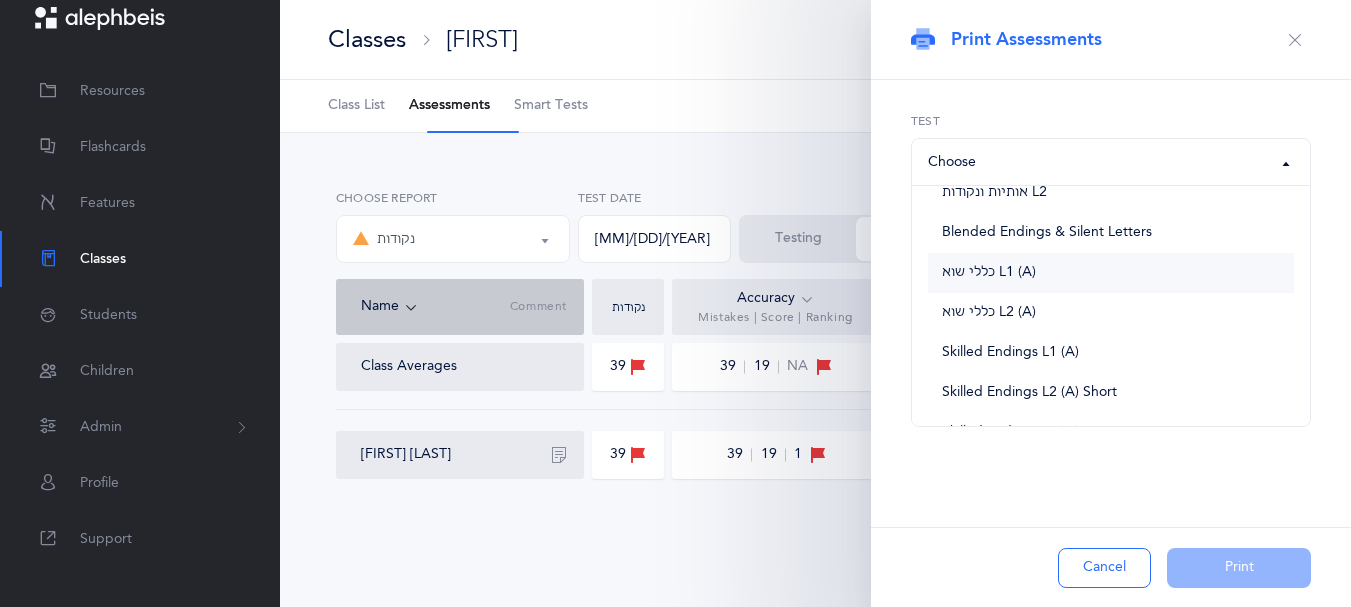 click on "כללי שוא L1 (A)" at bounding box center (989, 273) 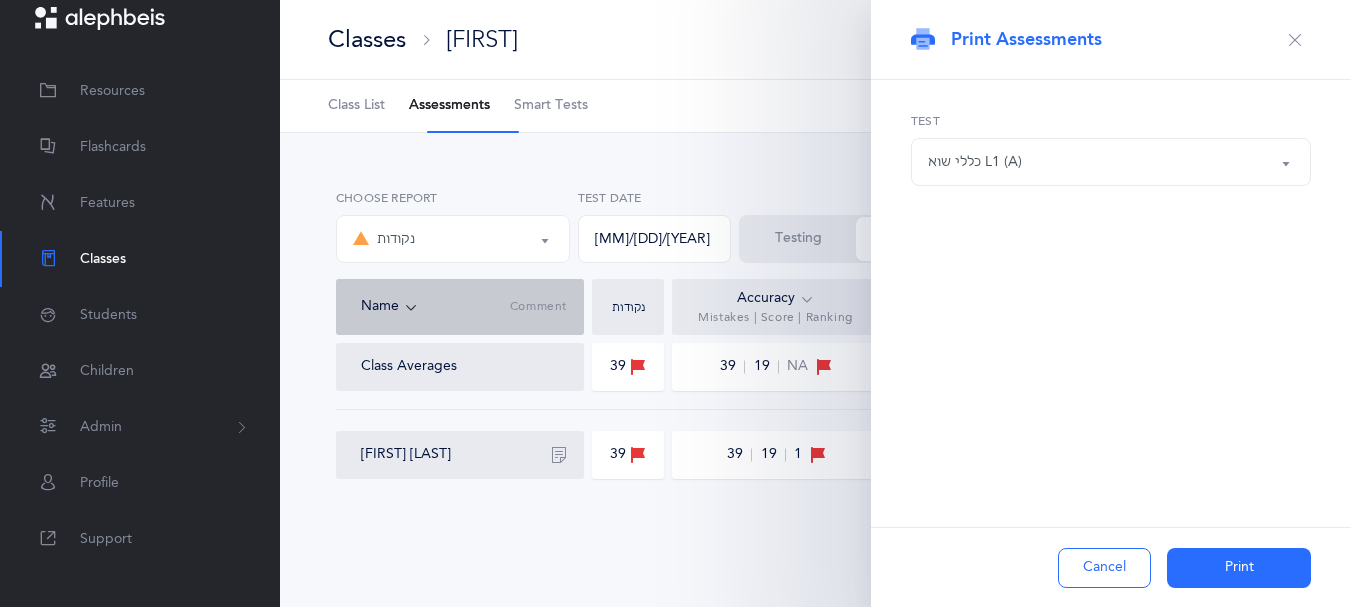 click on "Print" at bounding box center [1239, 568] 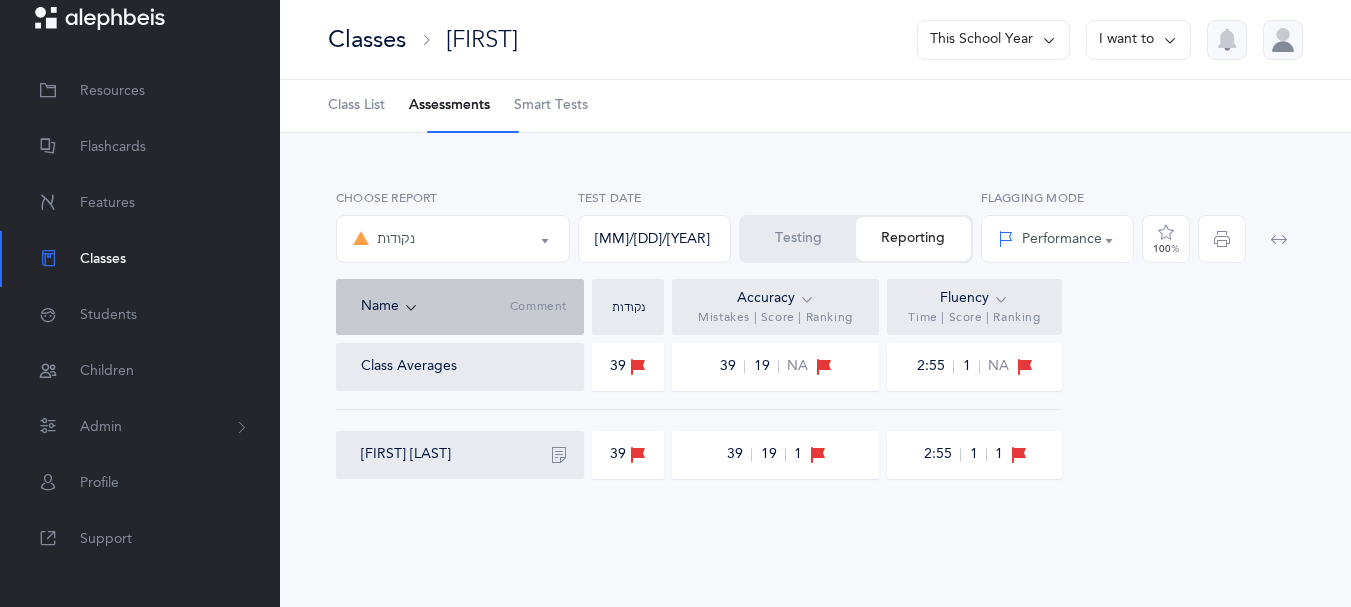 click at bounding box center (1170, 40) 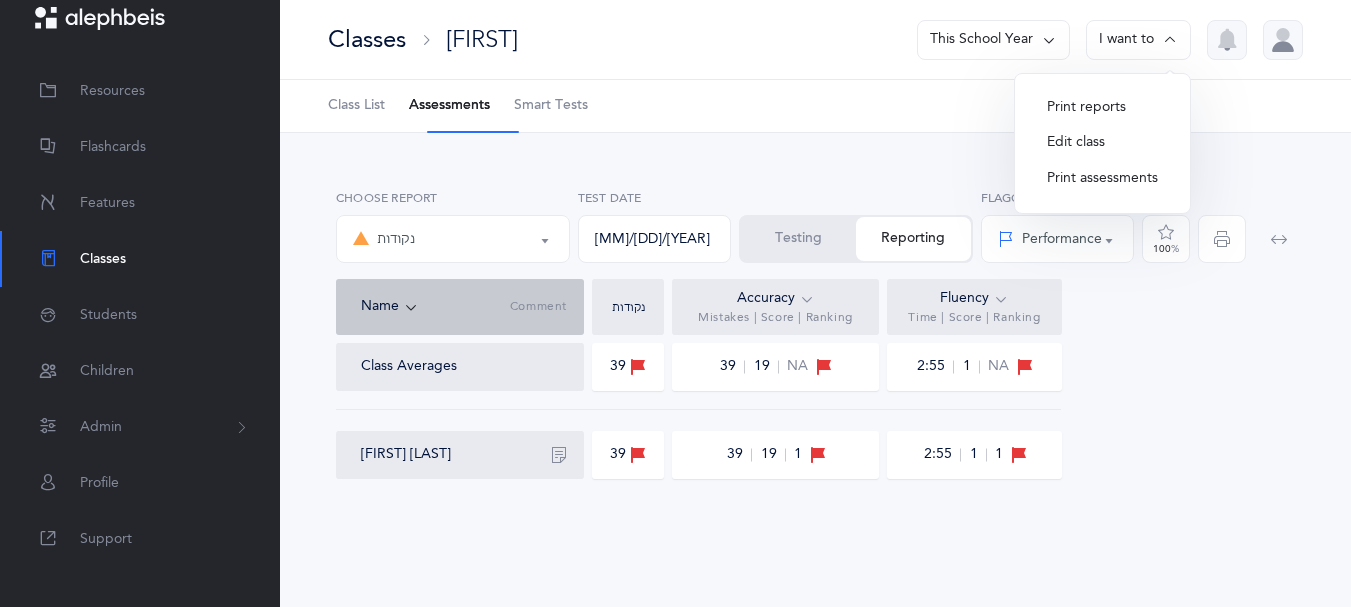 click on "Print assessments" at bounding box center (1102, 179) 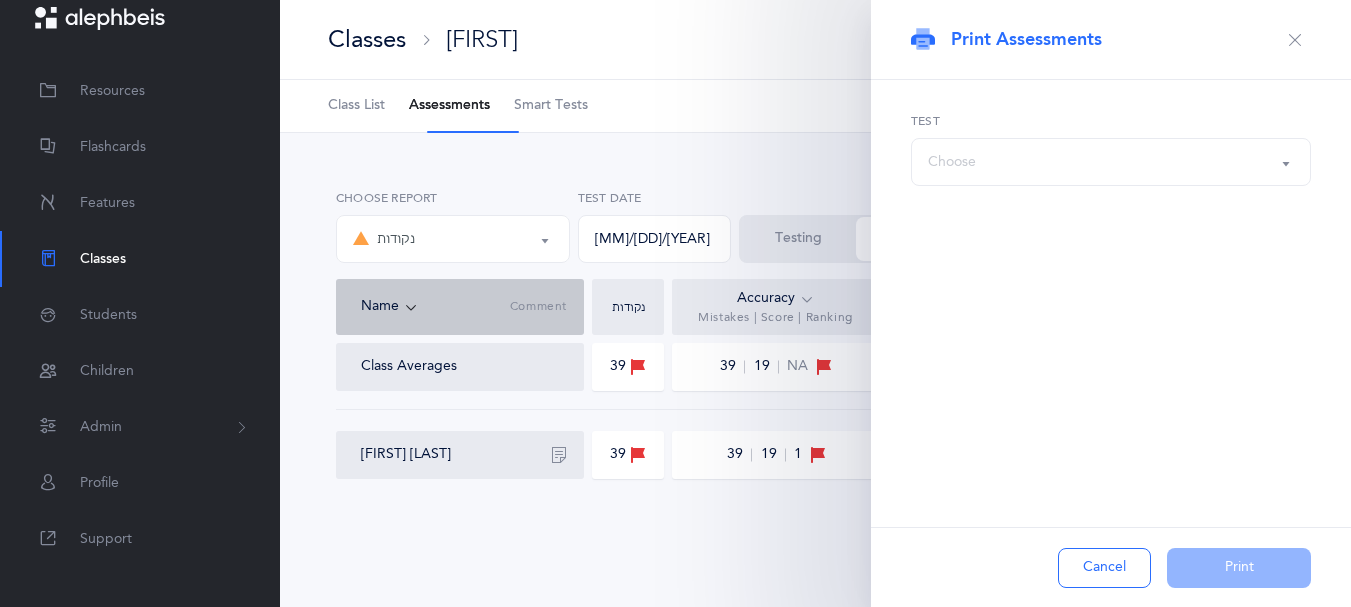 click on "Choose" at bounding box center [1111, 162] 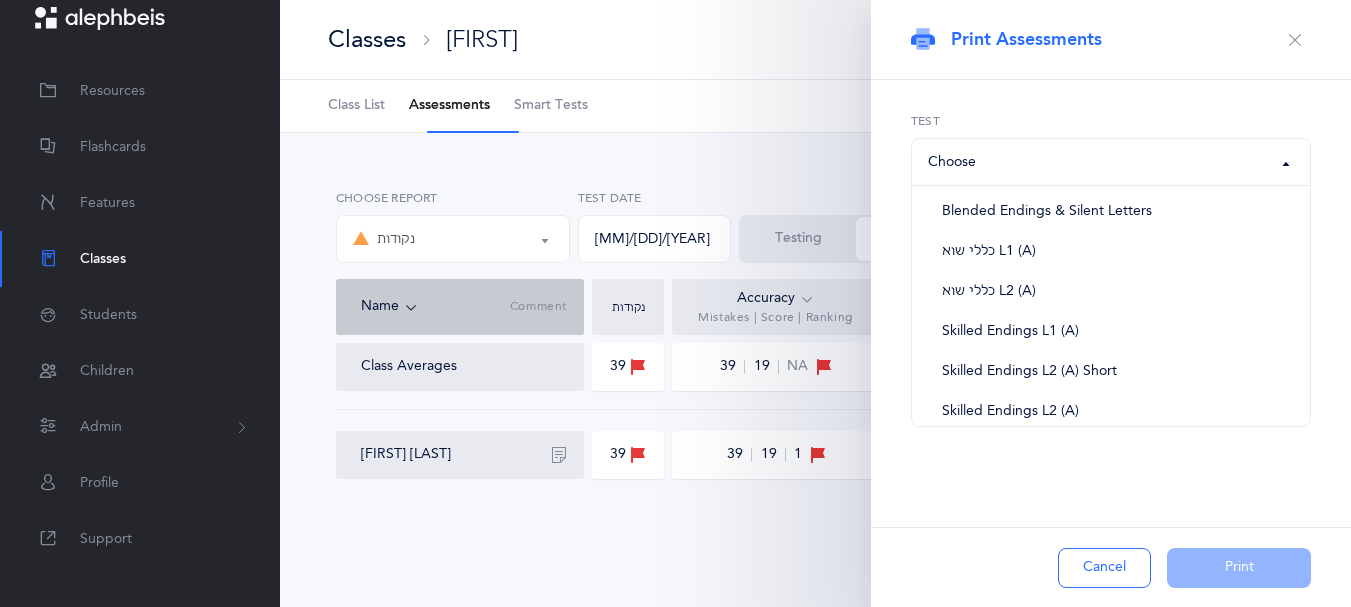 scroll, scrollTop: 217, scrollLeft: 0, axis: vertical 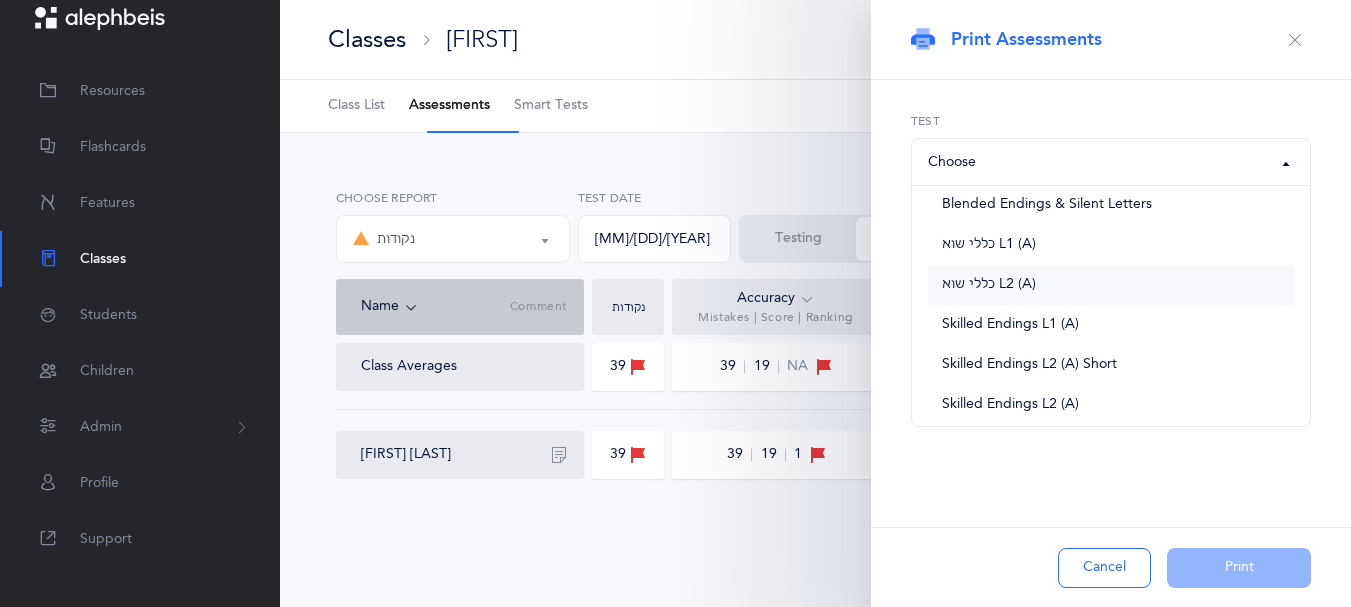 click on "כללי שוא L2 (A)" at bounding box center (989, 285) 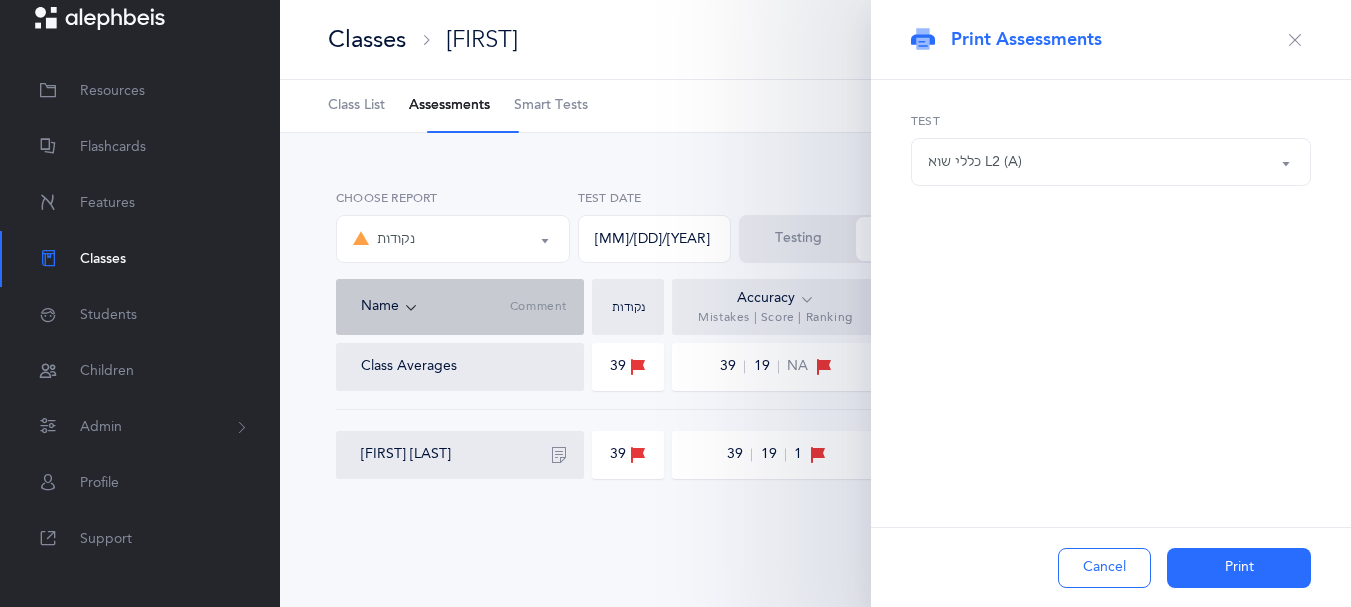 click on "Print" at bounding box center (1239, 568) 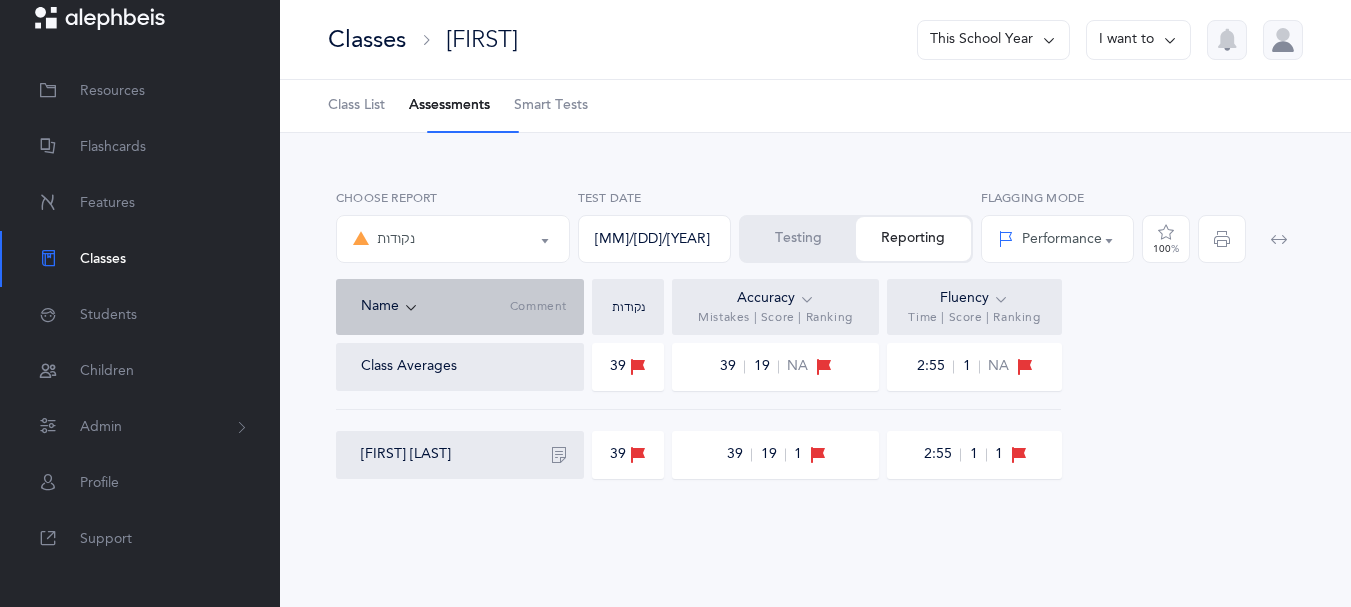 click at bounding box center (1170, 40) 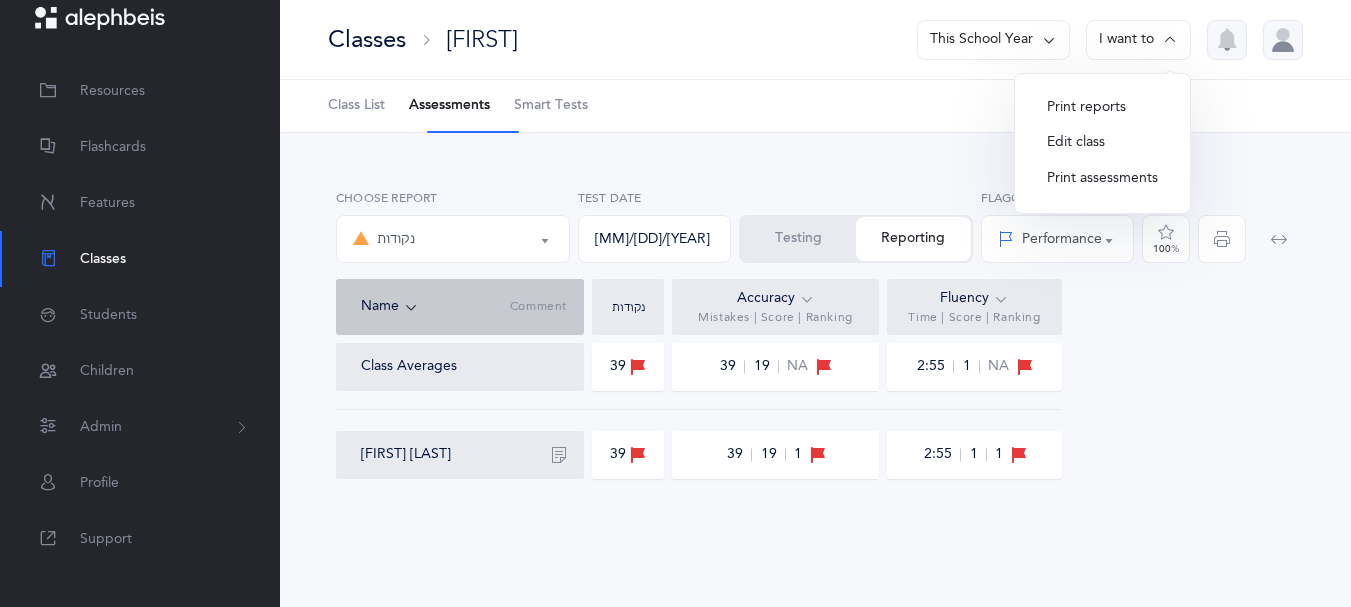 click on "Print assessments" at bounding box center [1102, 179] 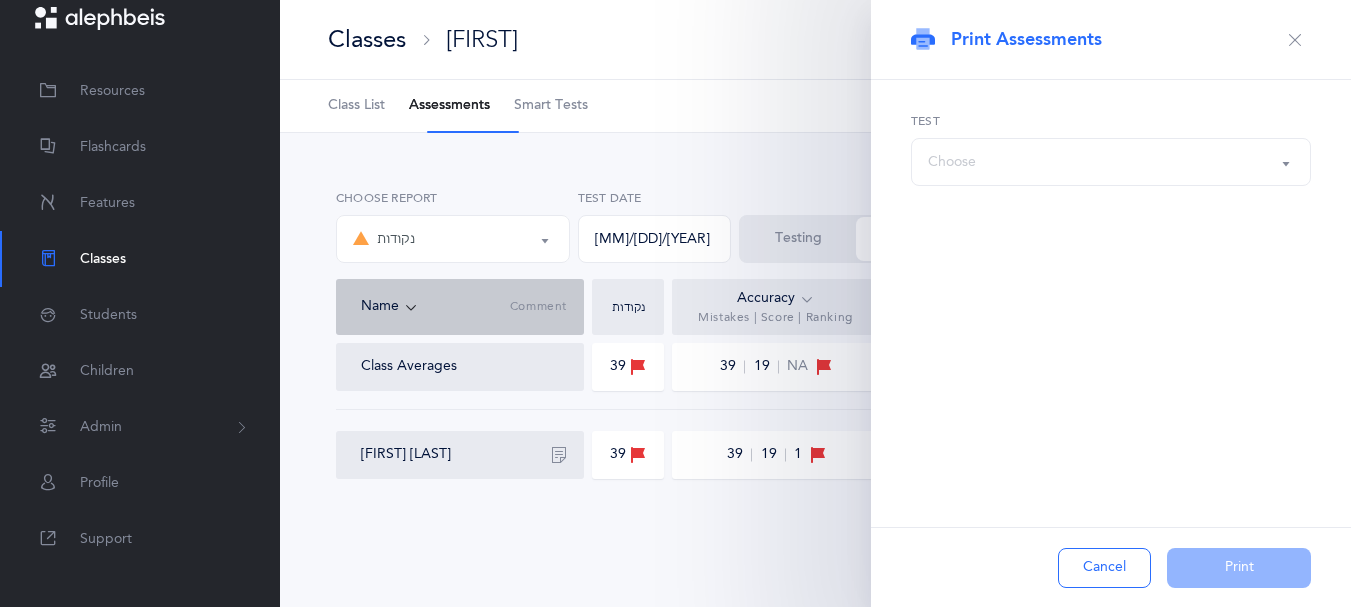 click on "Choose" at bounding box center [1111, 162] 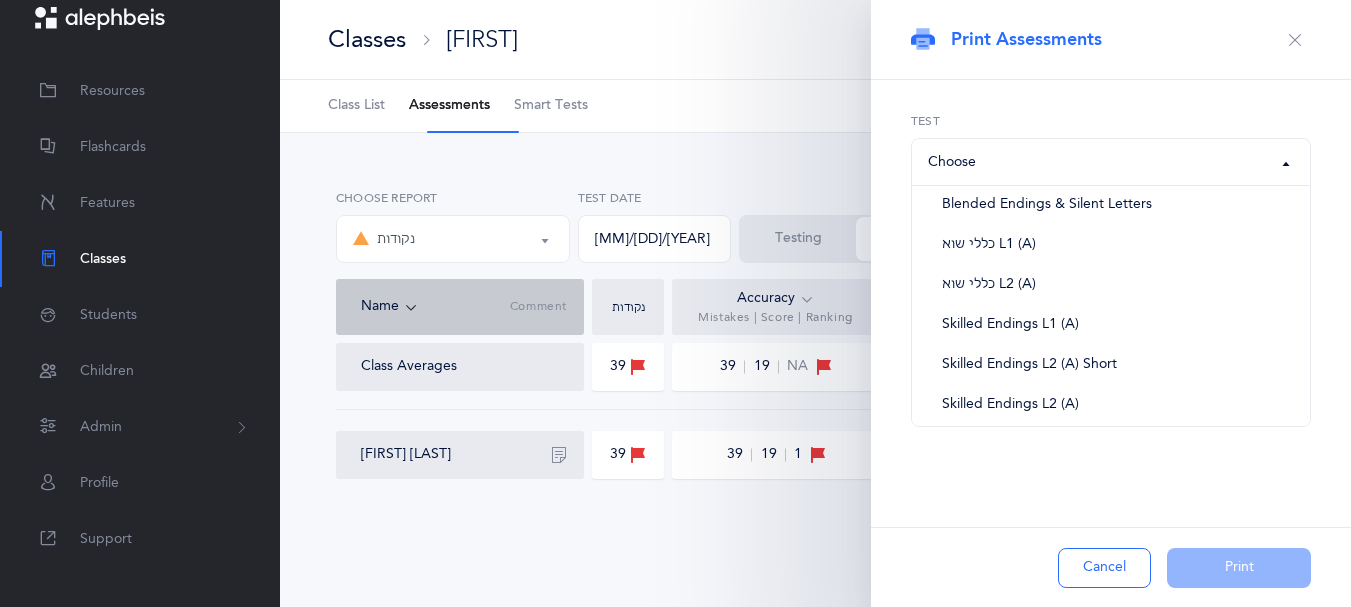 scroll, scrollTop: 0, scrollLeft: 0, axis: both 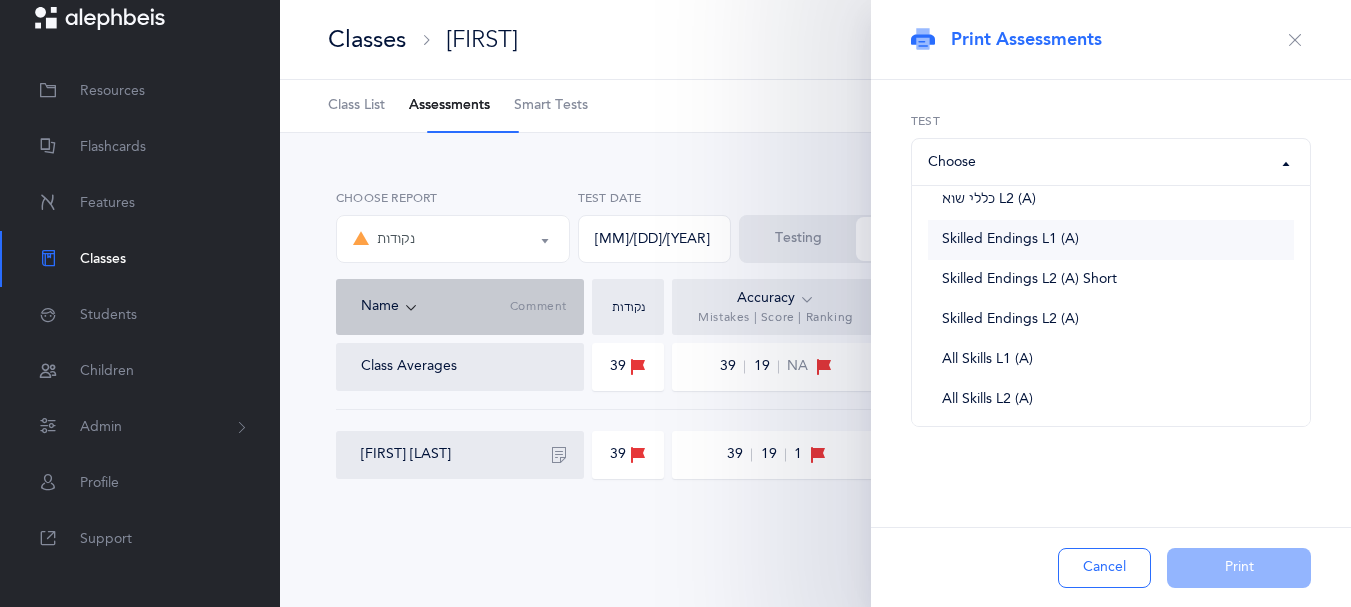 click on "Skilled Endings L1 (A)" at bounding box center (1010, 240) 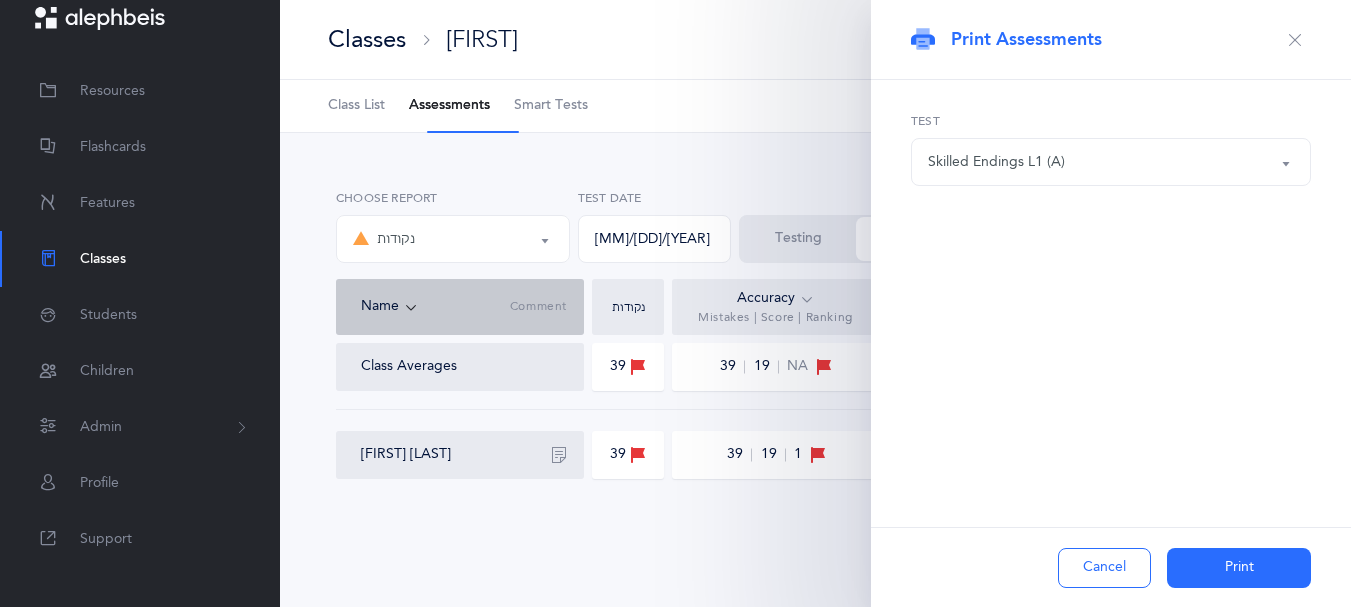 click on "Skilled Endings L1 (A)" at bounding box center [1111, 162] 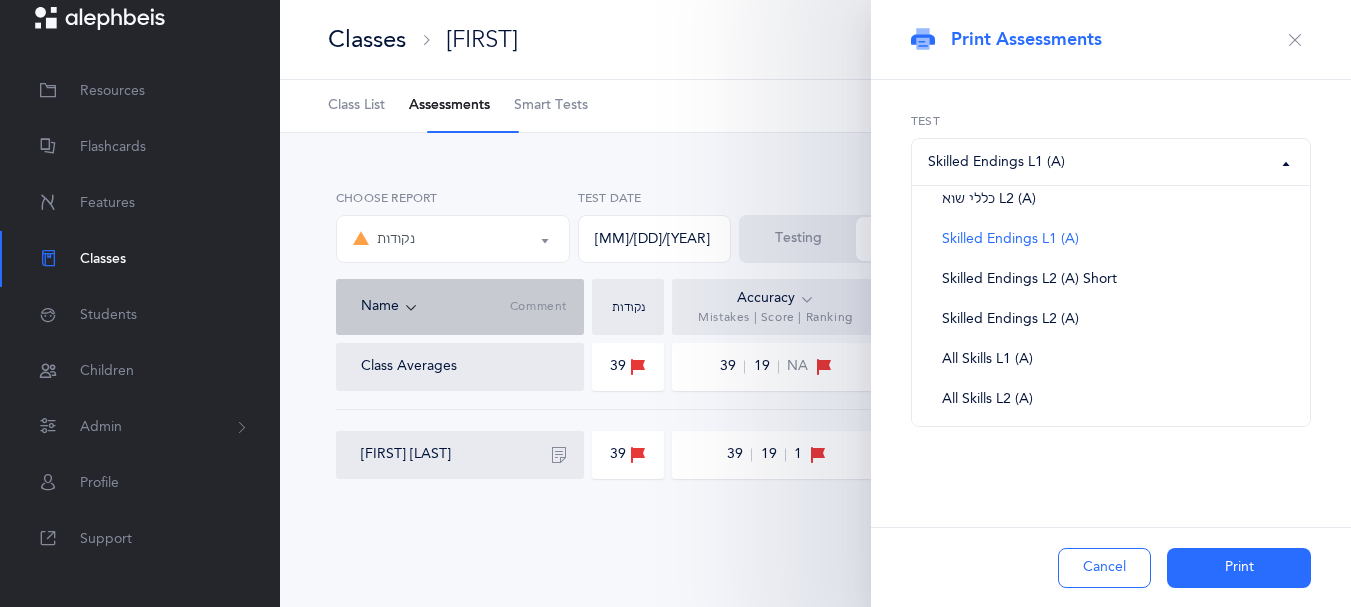 scroll, scrollTop: 220, scrollLeft: 0, axis: vertical 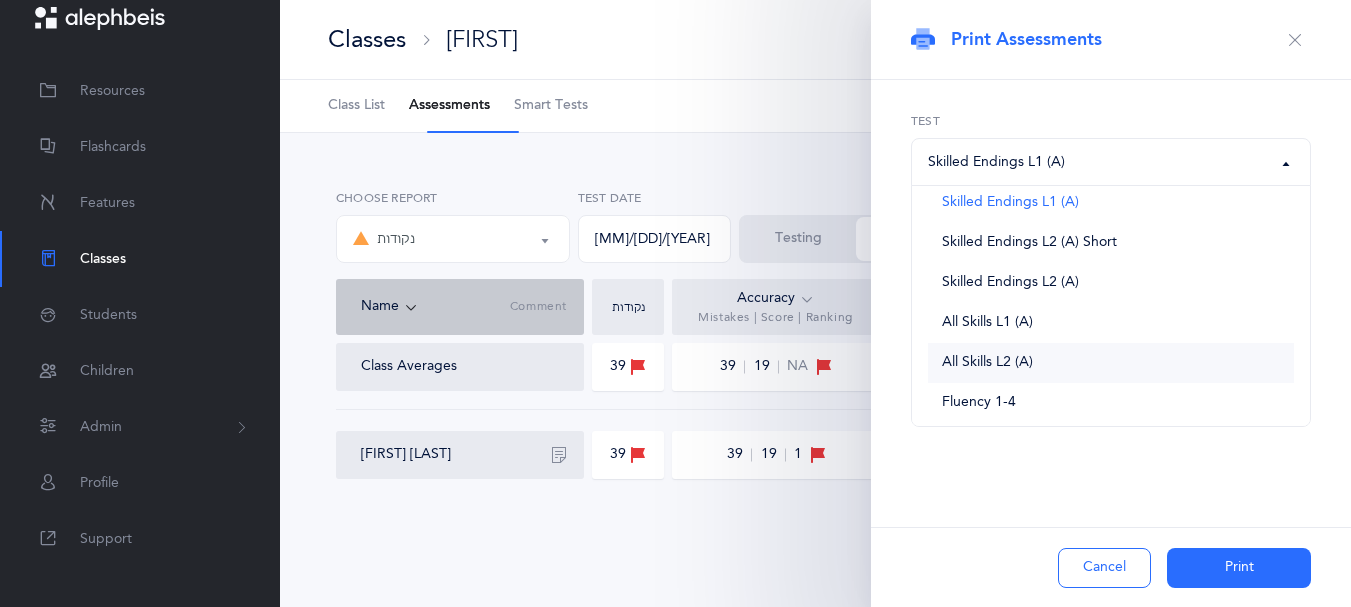 click on "All Skills L2 (A)" at bounding box center [987, 363] 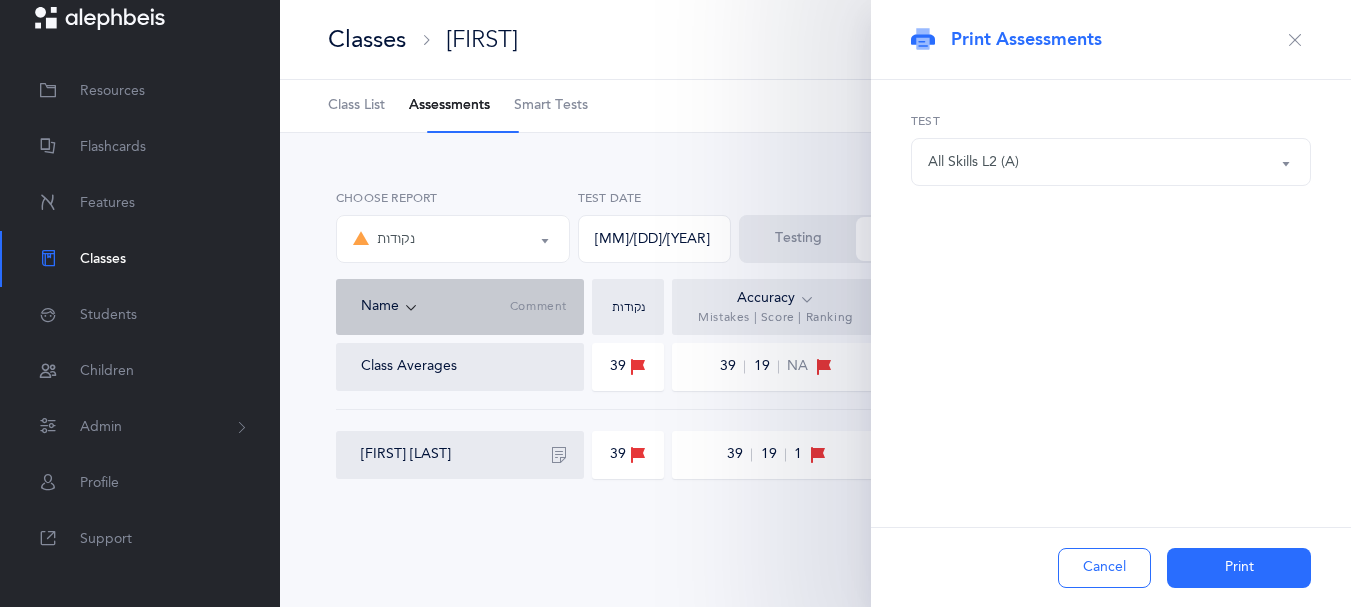click on "Print" at bounding box center [1239, 568] 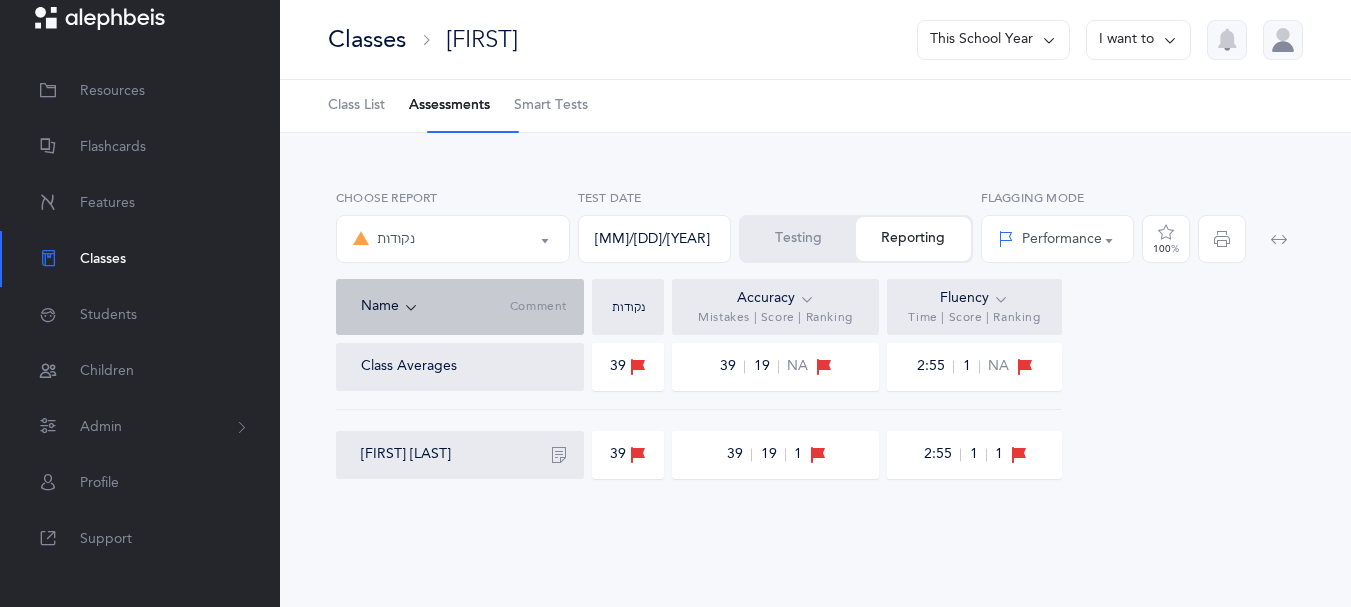 click on "I want to" at bounding box center (1138, 40) 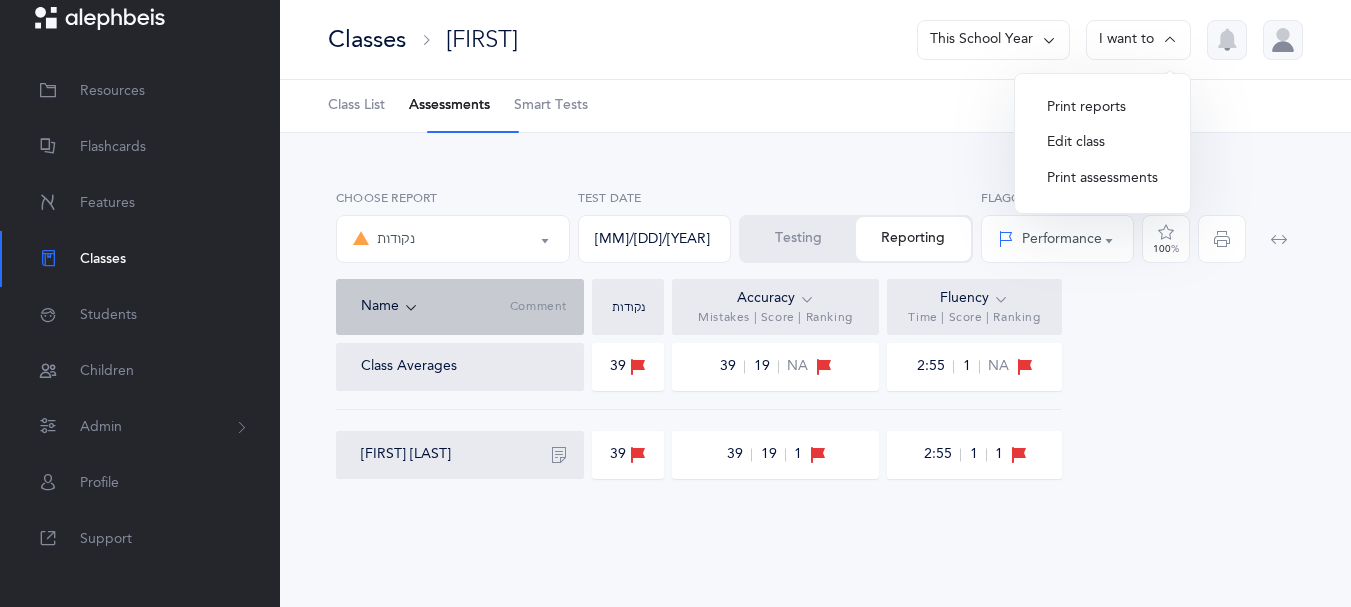 click on "Print assessments" at bounding box center [1102, 179] 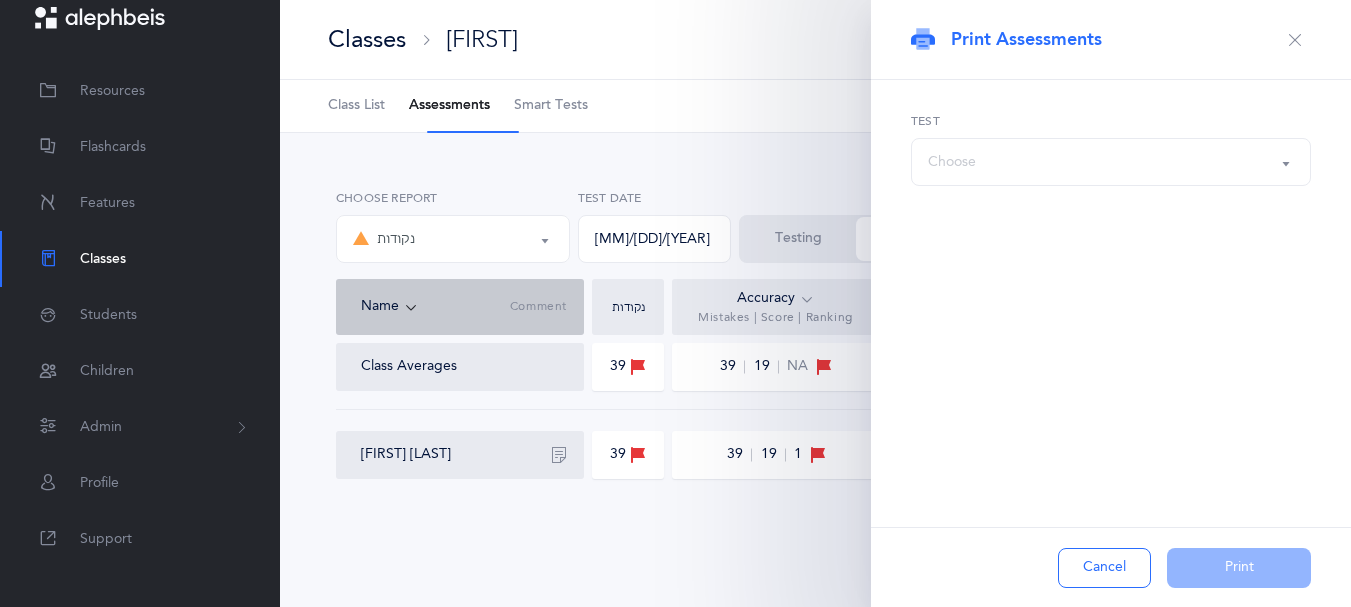 click on "Choose" at bounding box center (1111, 162) 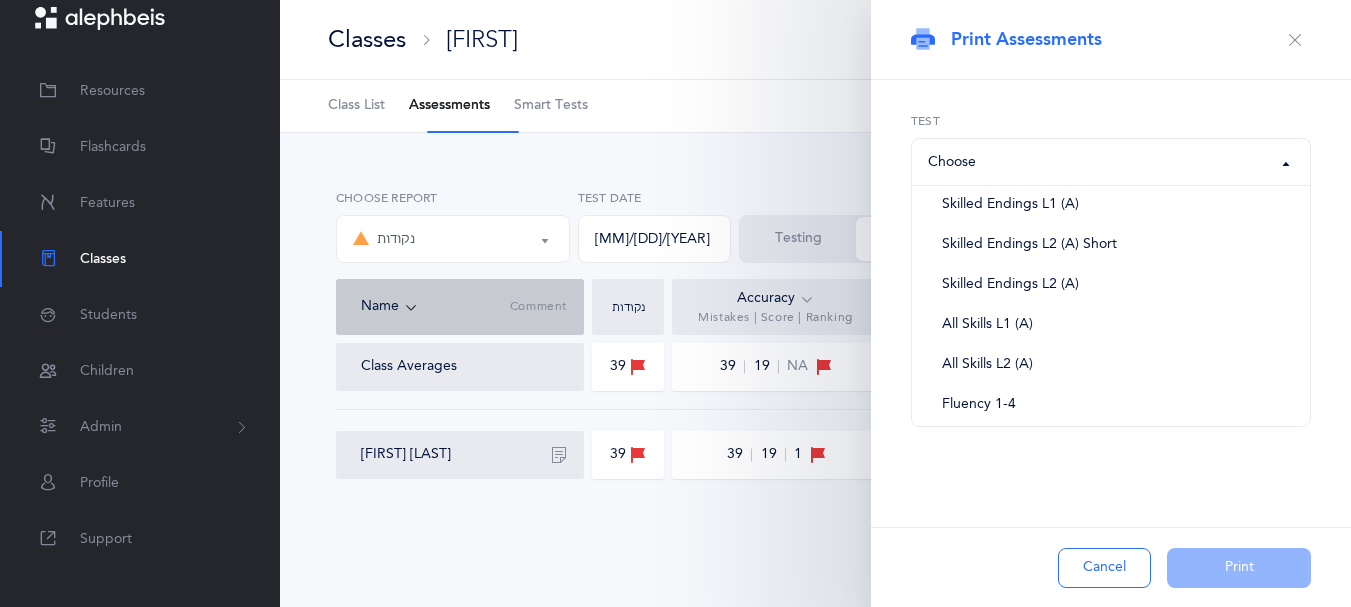 scroll, scrollTop: 344, scrollLeft: 0, axis: vertical 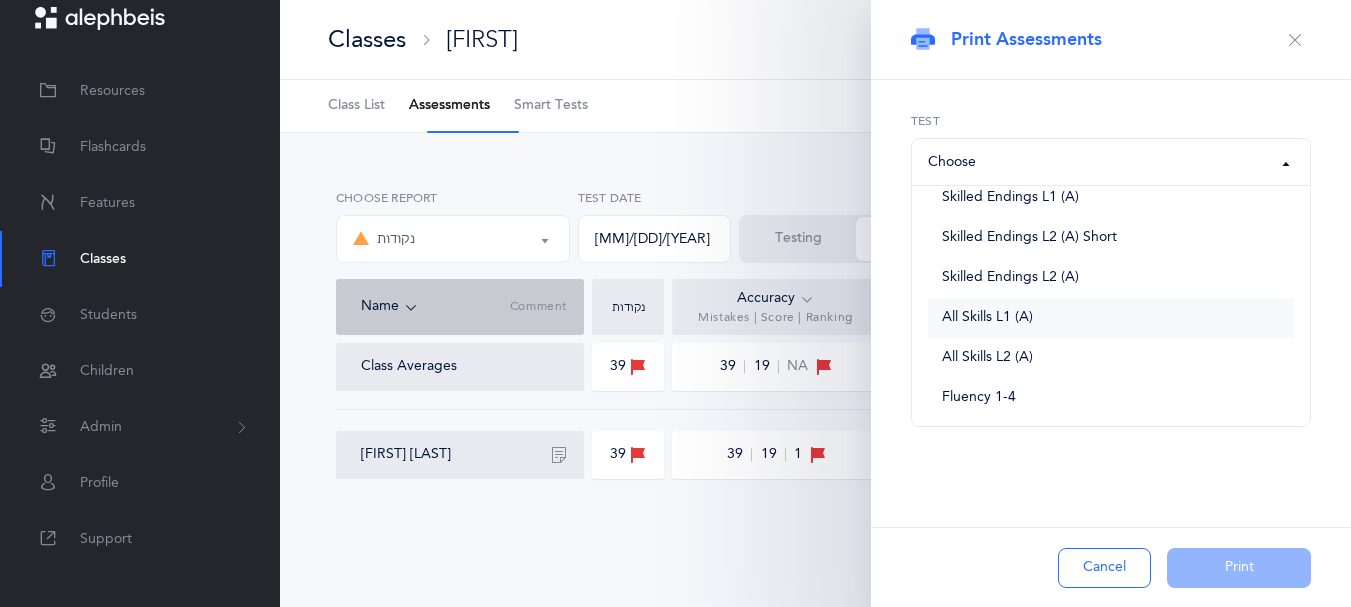 click on "All Skills L1 (A)" at bounding box center [987, 318] 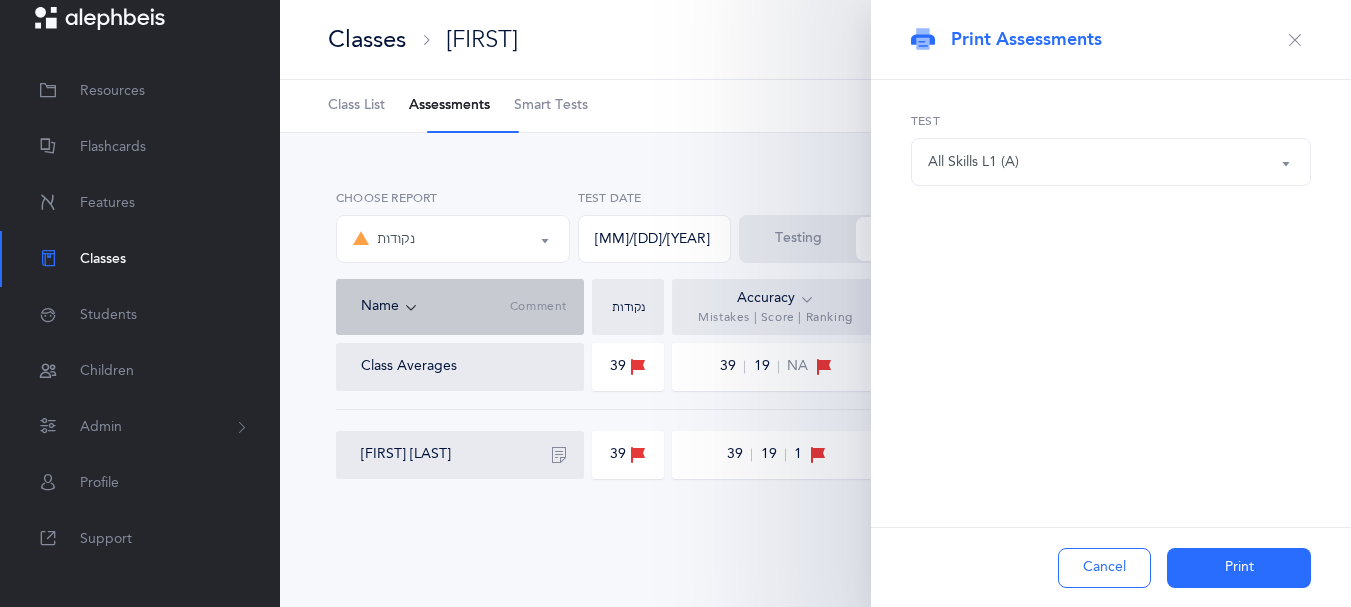 click on "Print" at bounding box center [1239, 568] 